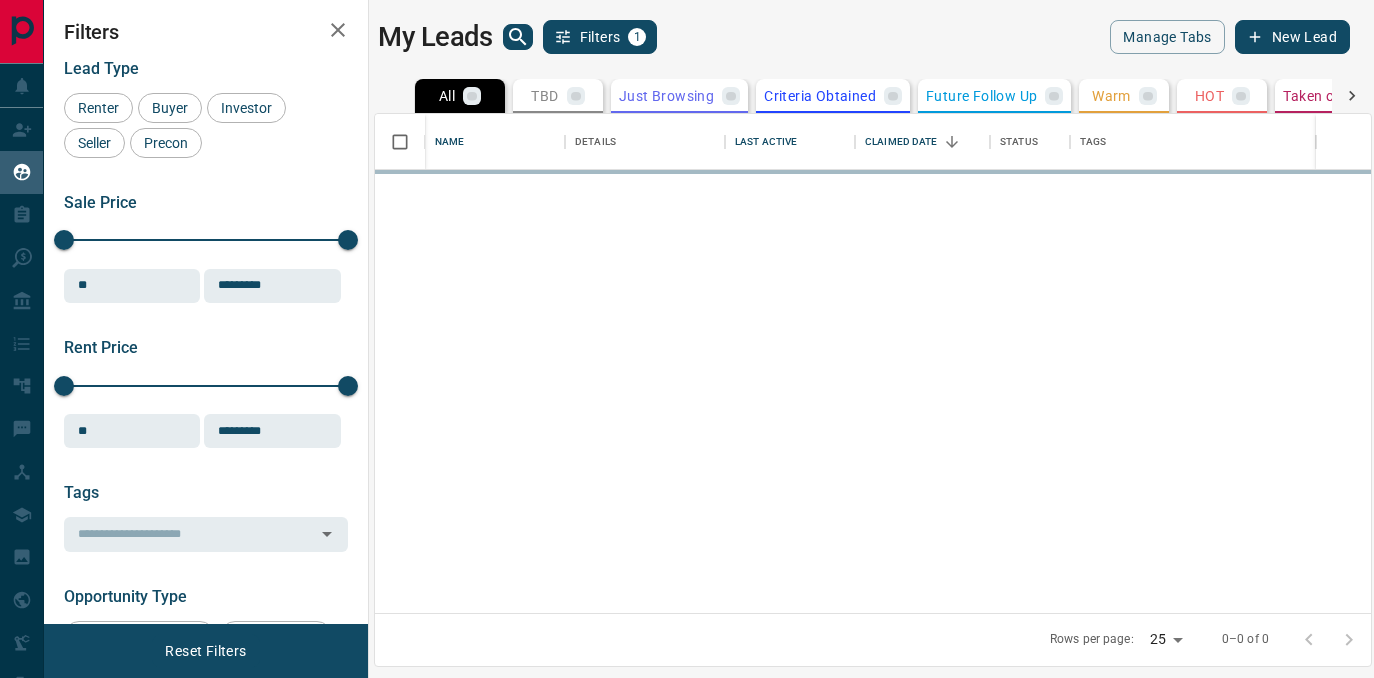 scroll, scrollTop: 0, scrollLeft: 0, axis: both 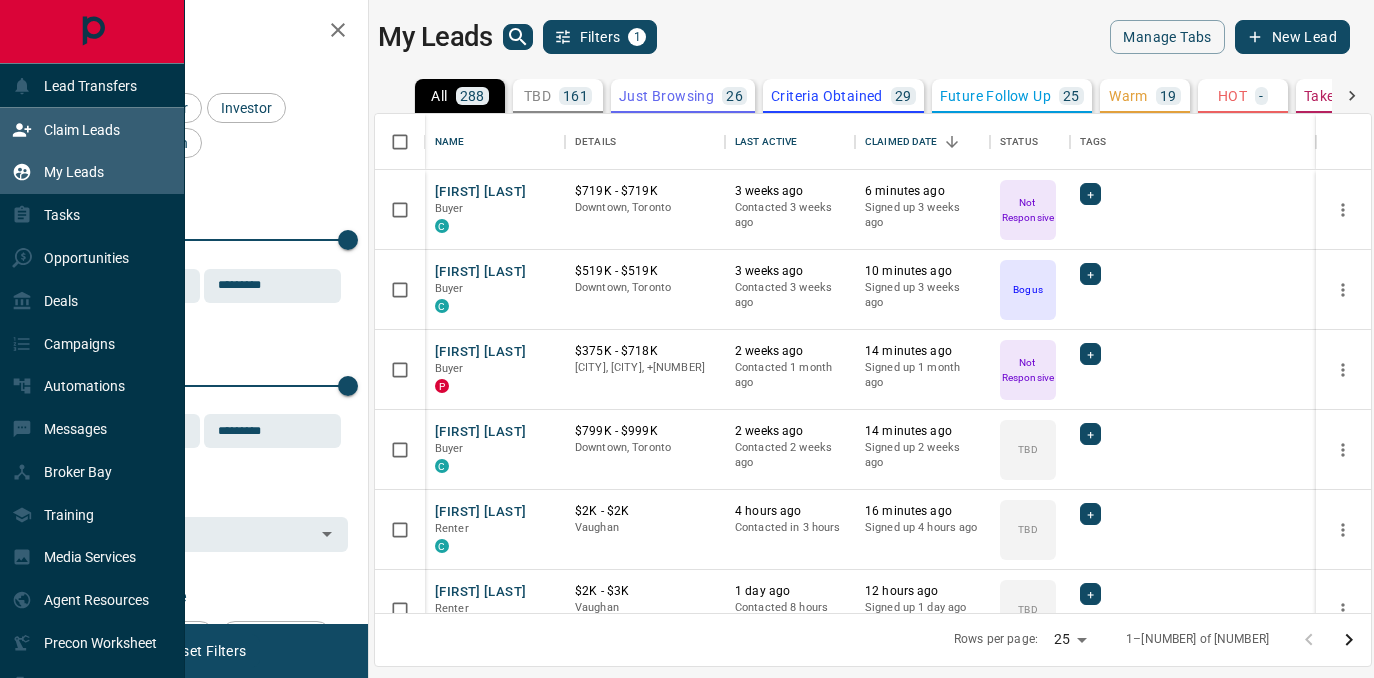 click on "Claim Leads" at bounding box center [82, 130] 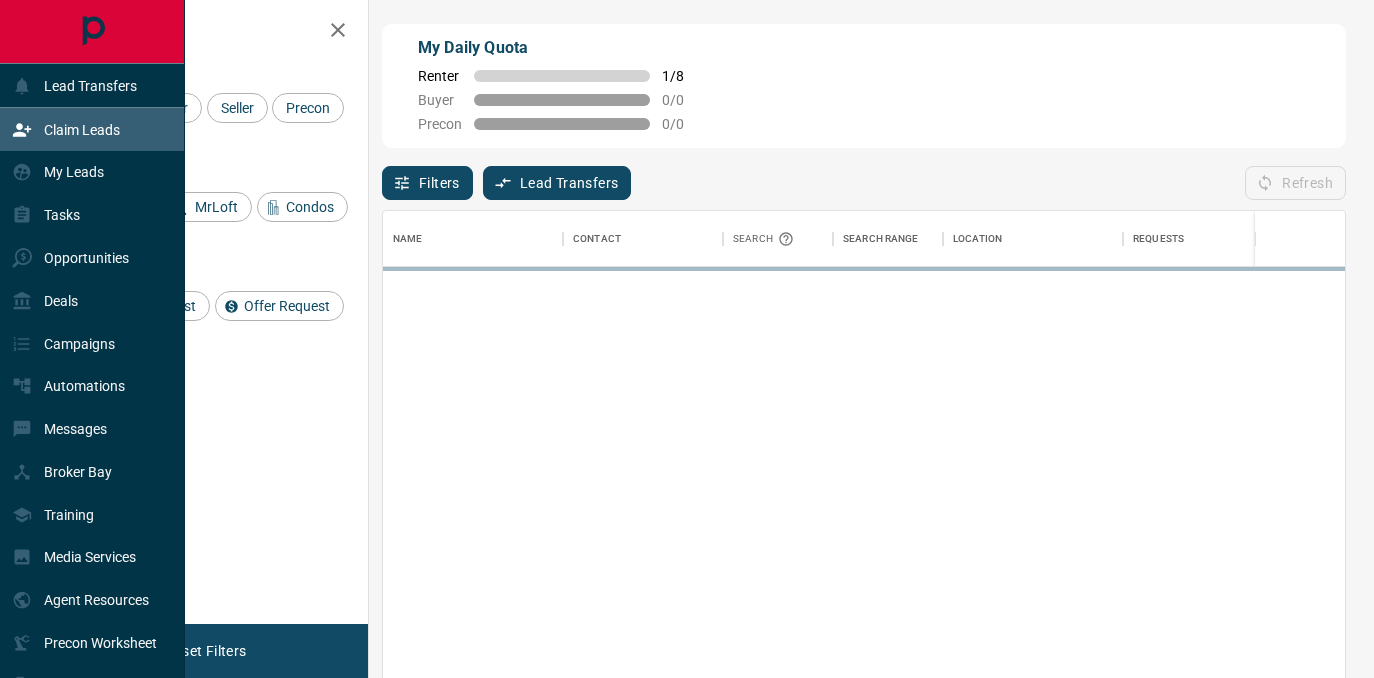 scroll, scrollTop: 0, scrollLeft: 1, axis: horizontal 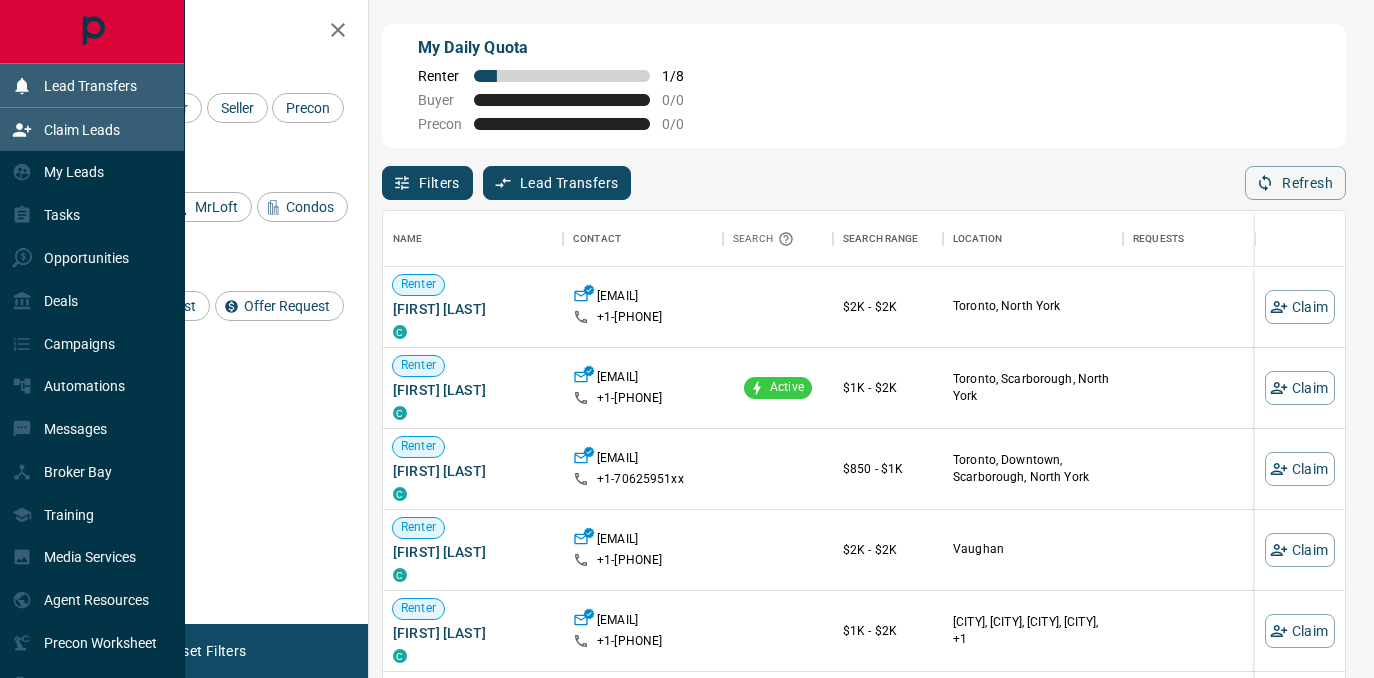 click on "Lead Transfers" at bounding box center (90, 86) 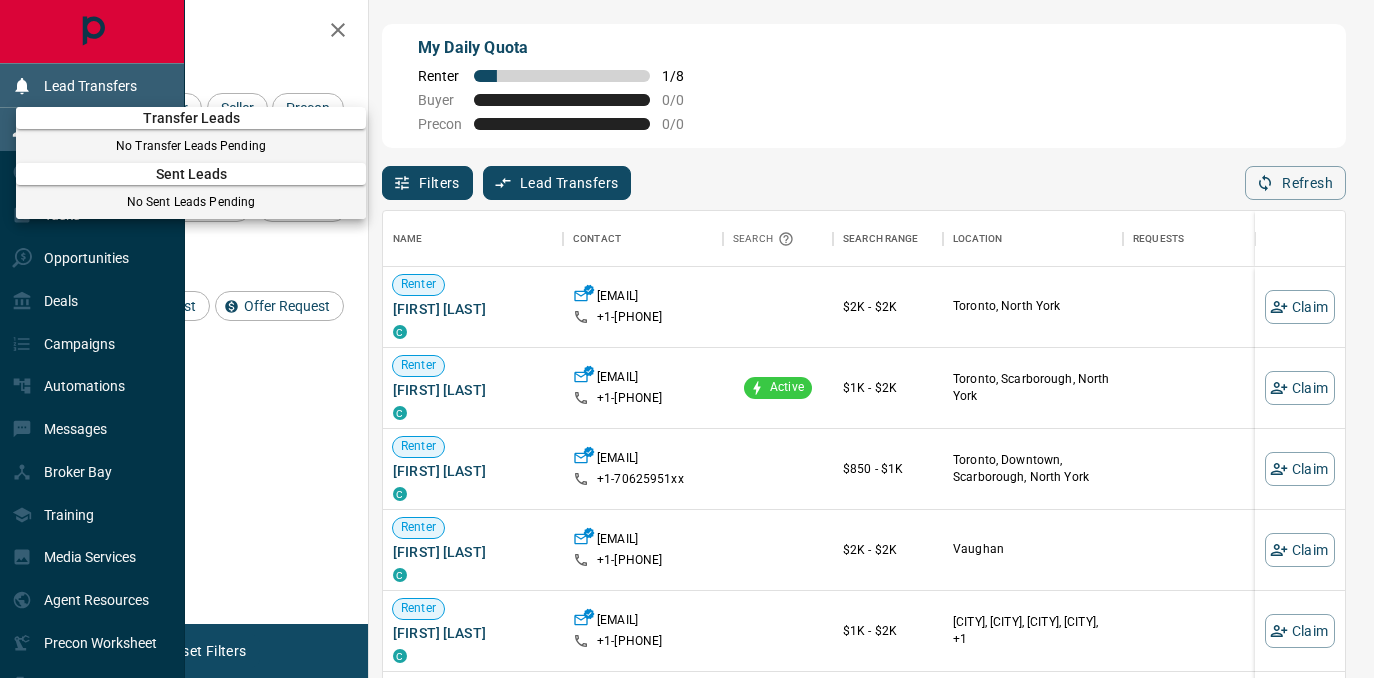click at bounding box center [687, 339] 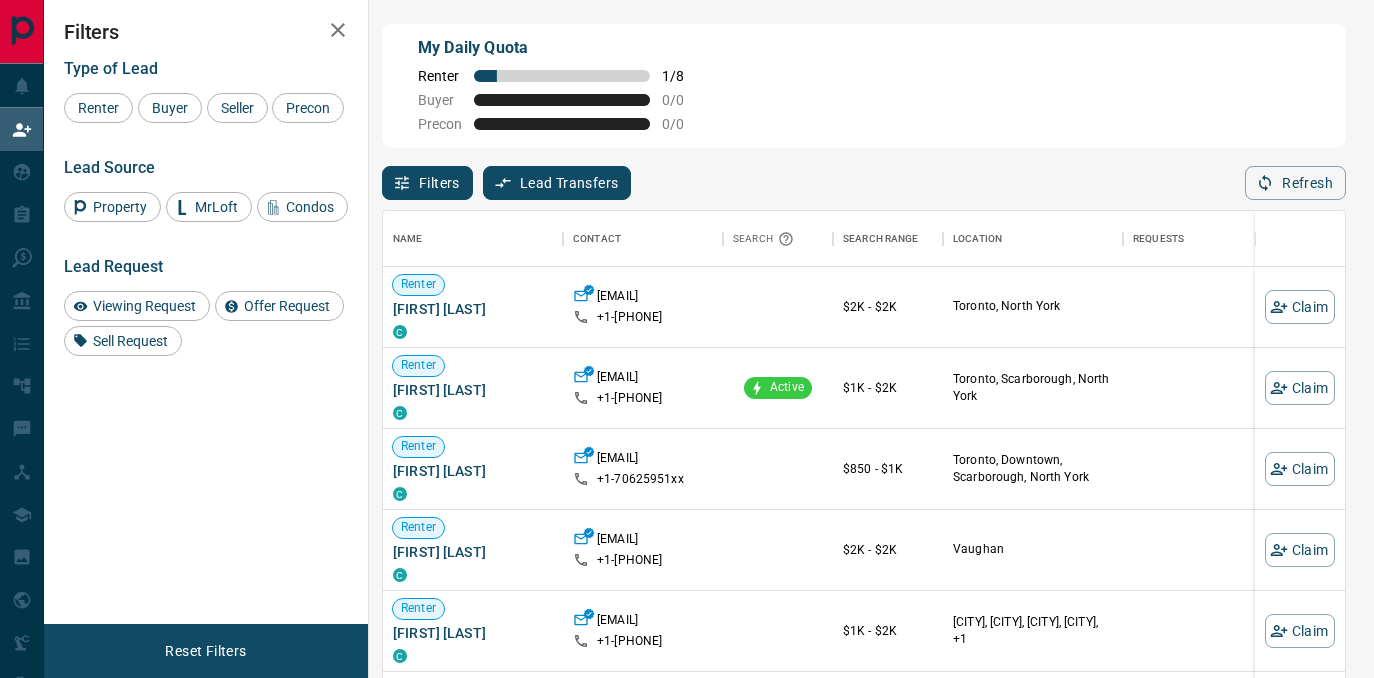 click 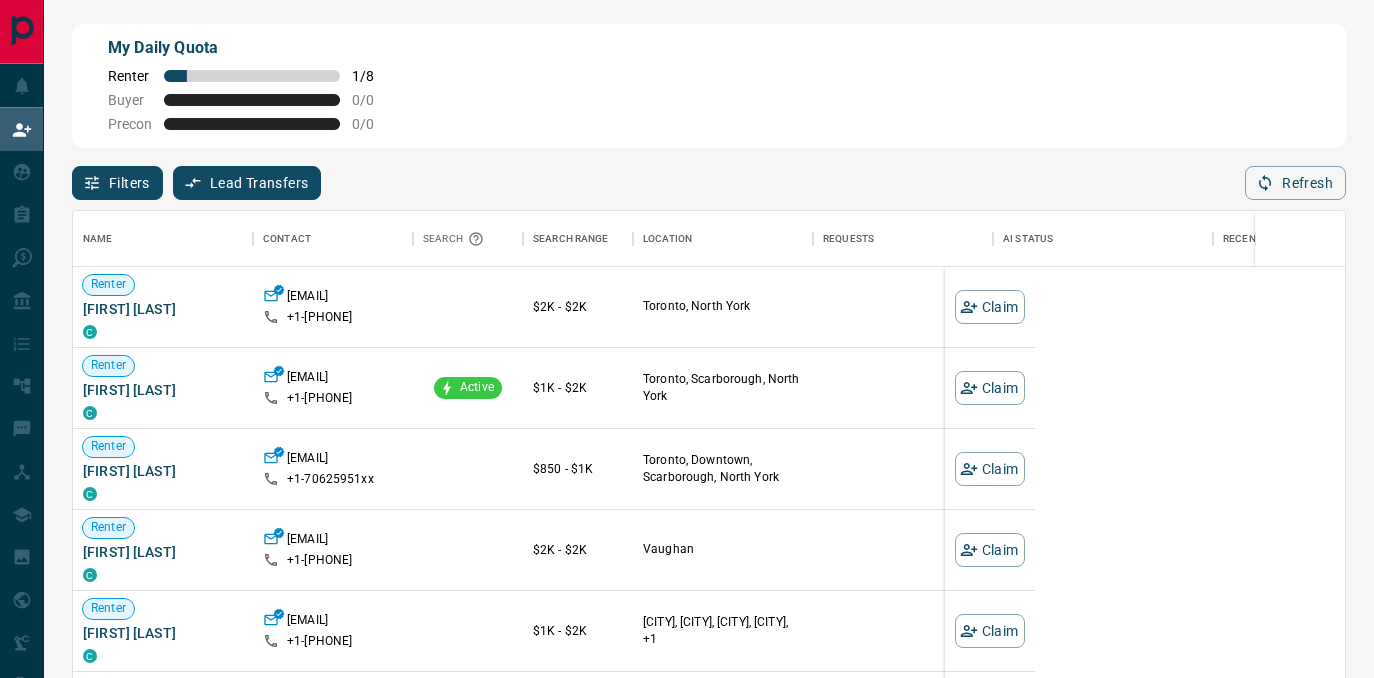 scroll, scrollTop: 0, scrollLeft: 0, axis: both 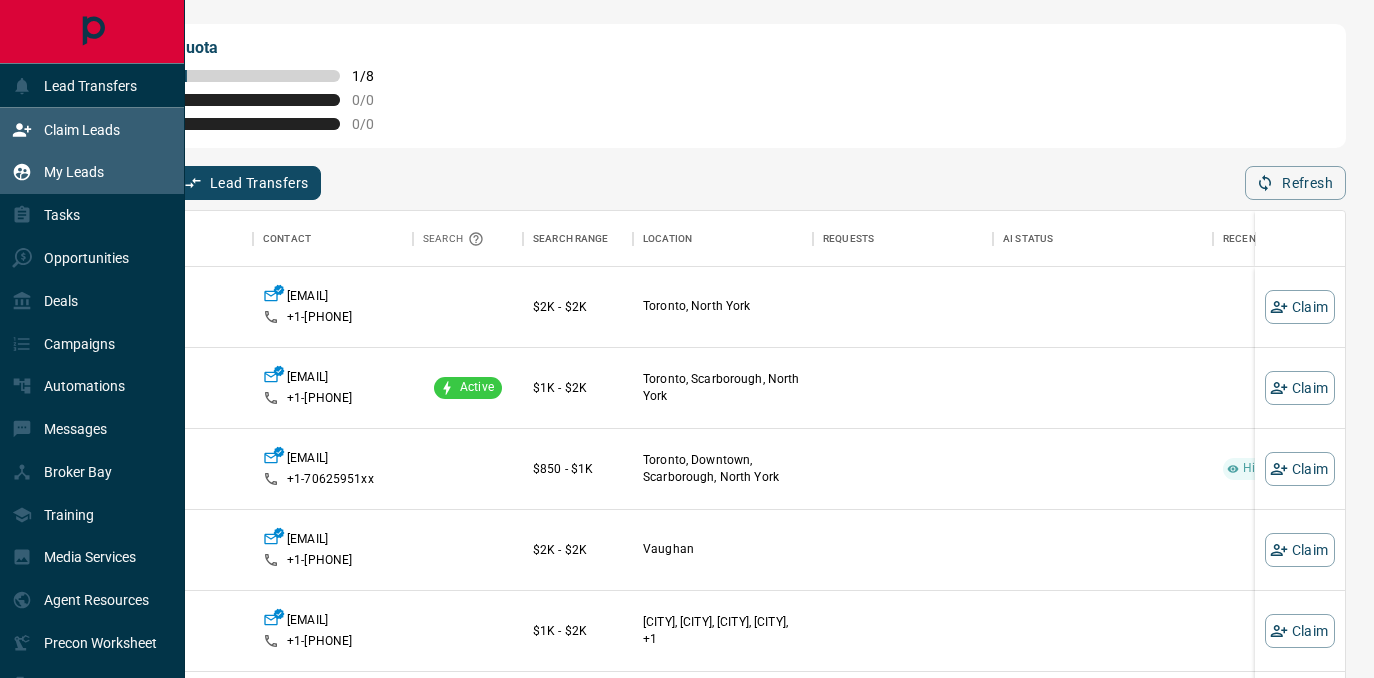 click on "My Leads" at bounding box center [74, 172] 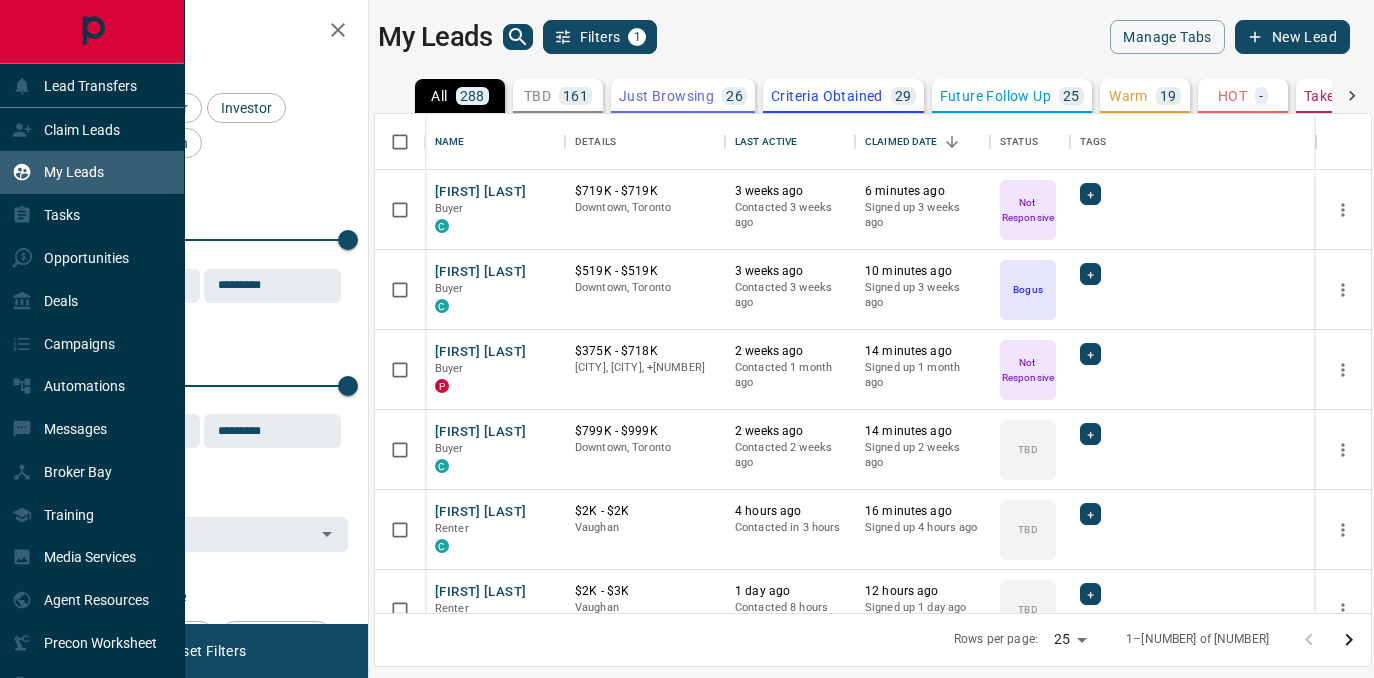 scroll, scrollTop: 1, scrollLeft: 1, axis: both 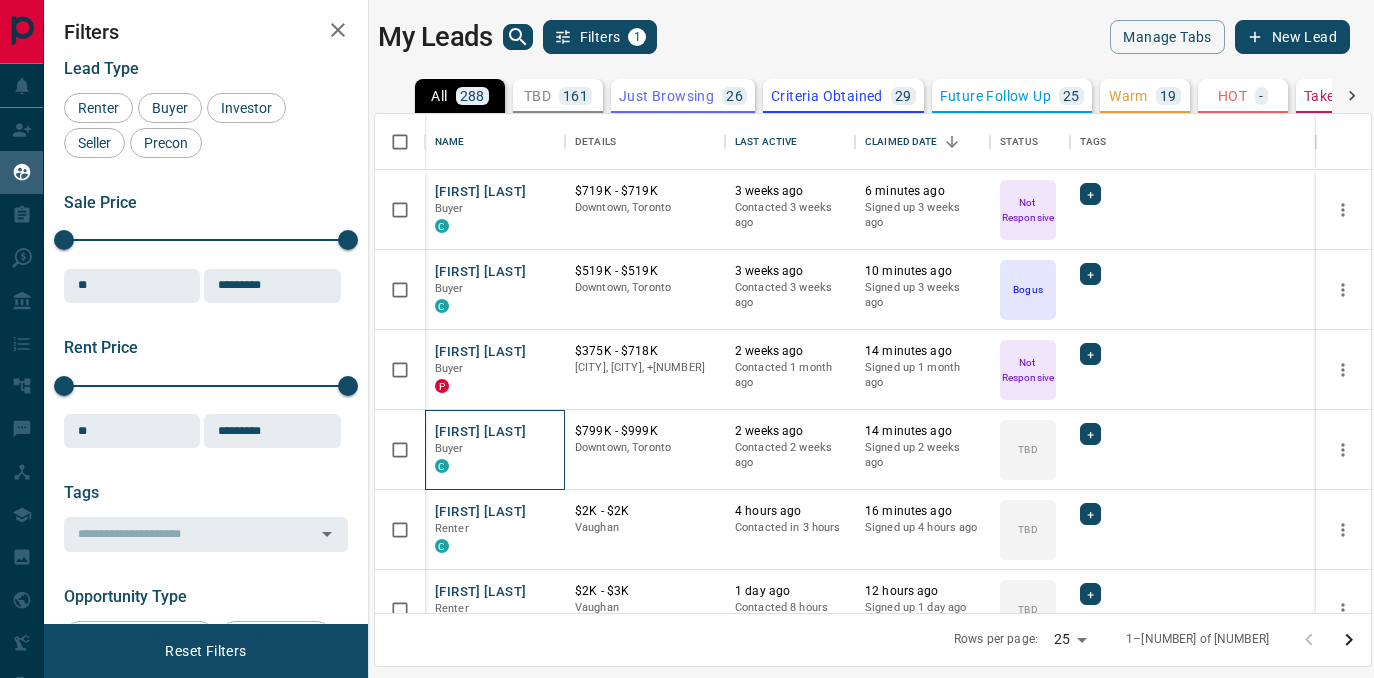 click on "[FIRST] [LAST] Buyer C" at bounding box center (495, 450) 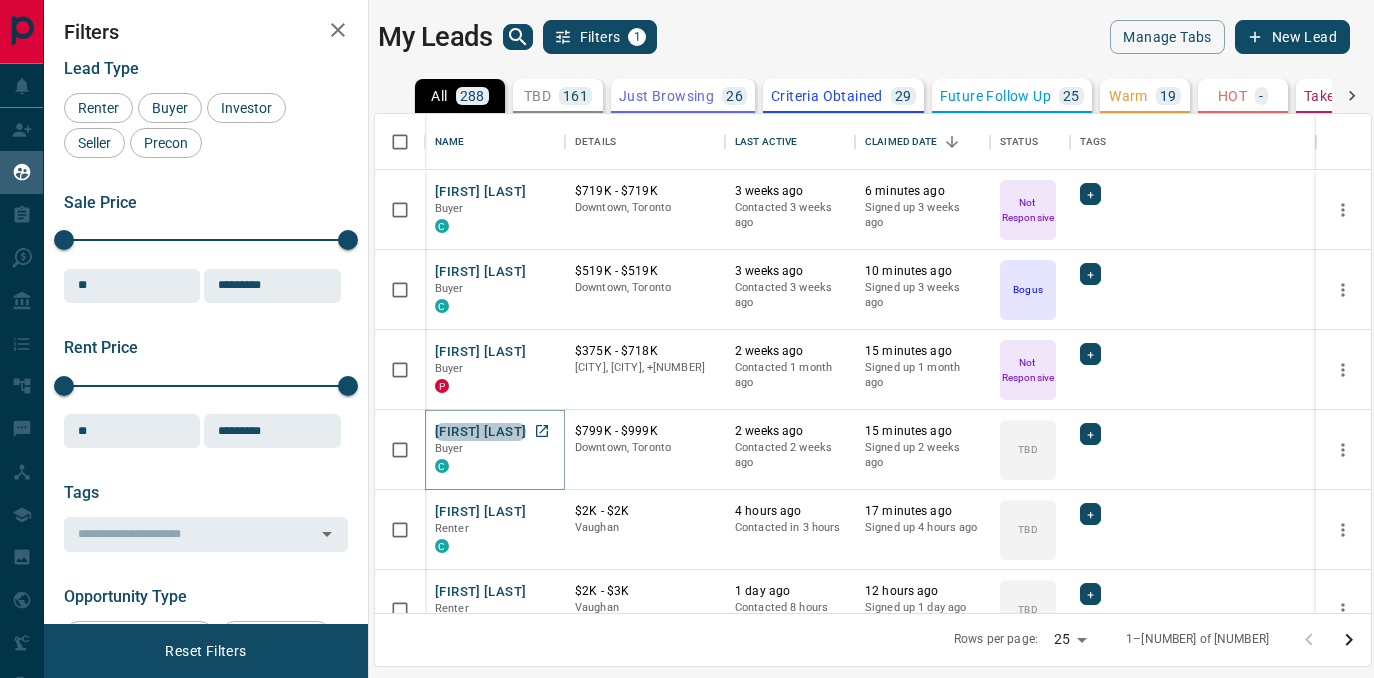click on "[FIRST] [LAST]" at bounding box center (480, 432) 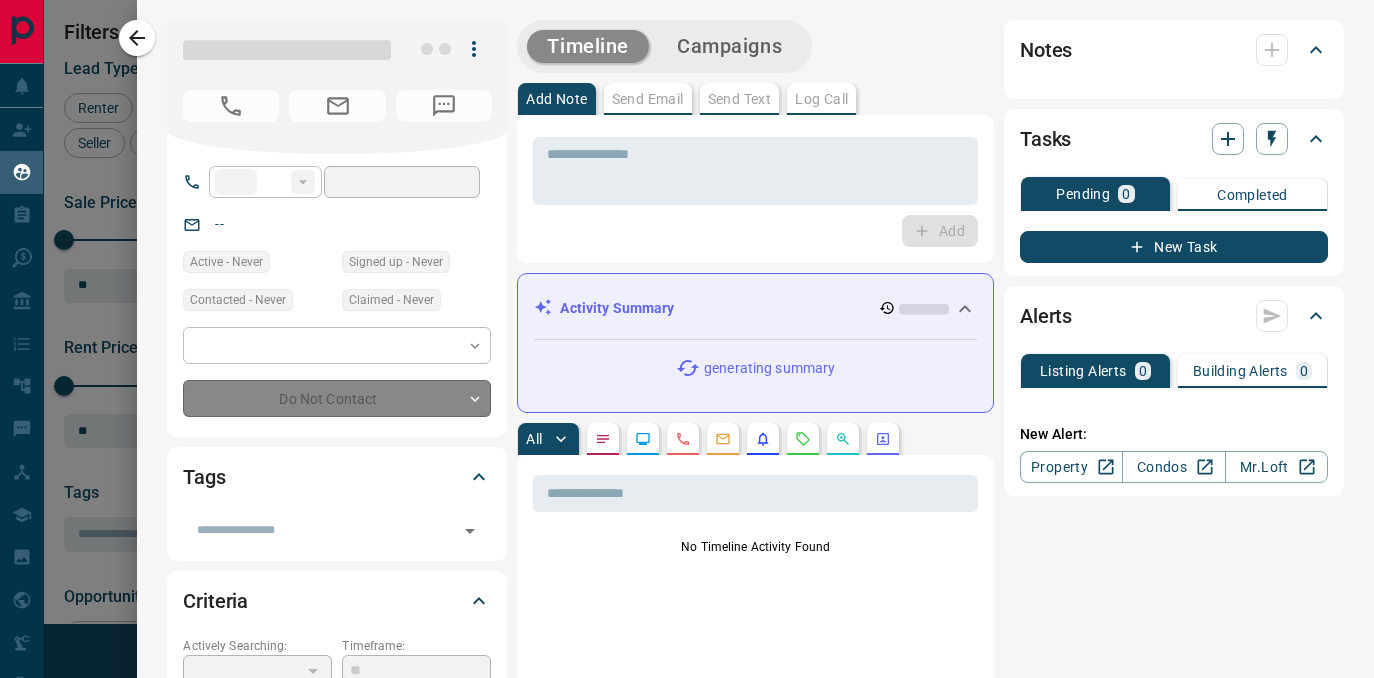 type on "**" 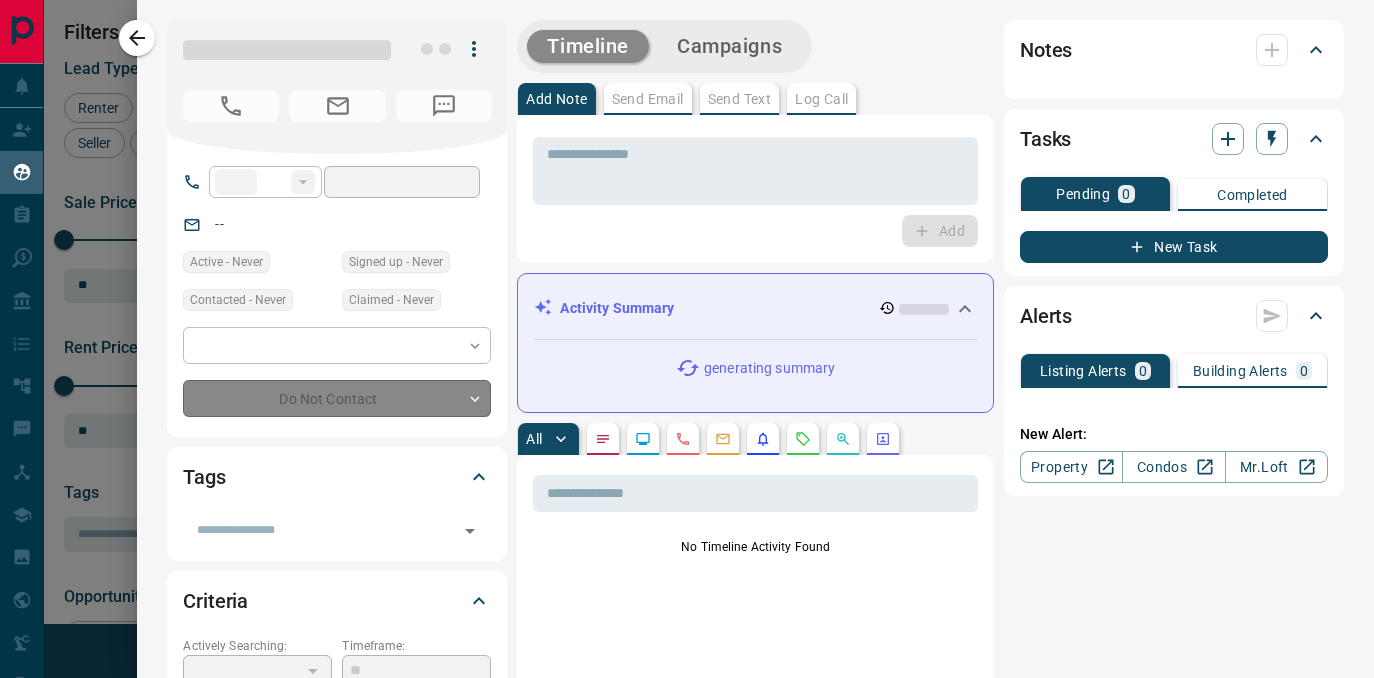 type on "**********" 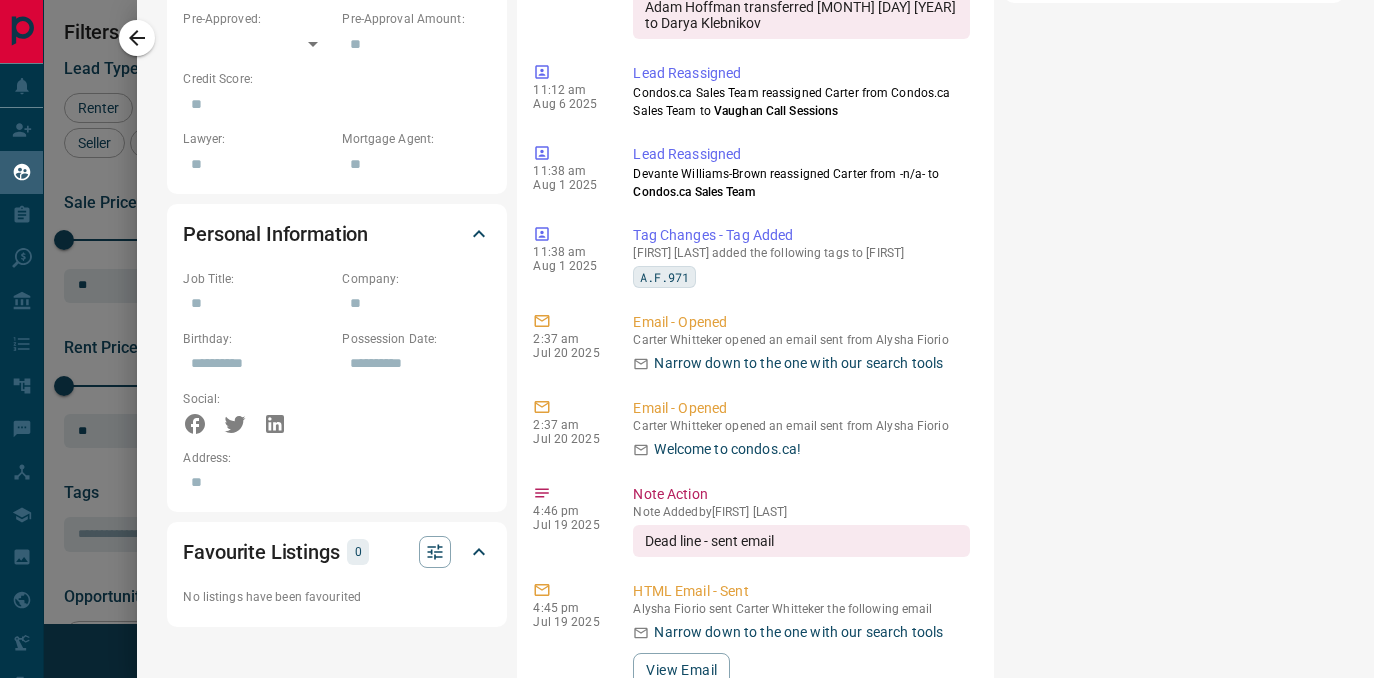 scroll, scrollTop: 1002, scrollLeft: 0, axis: vertical 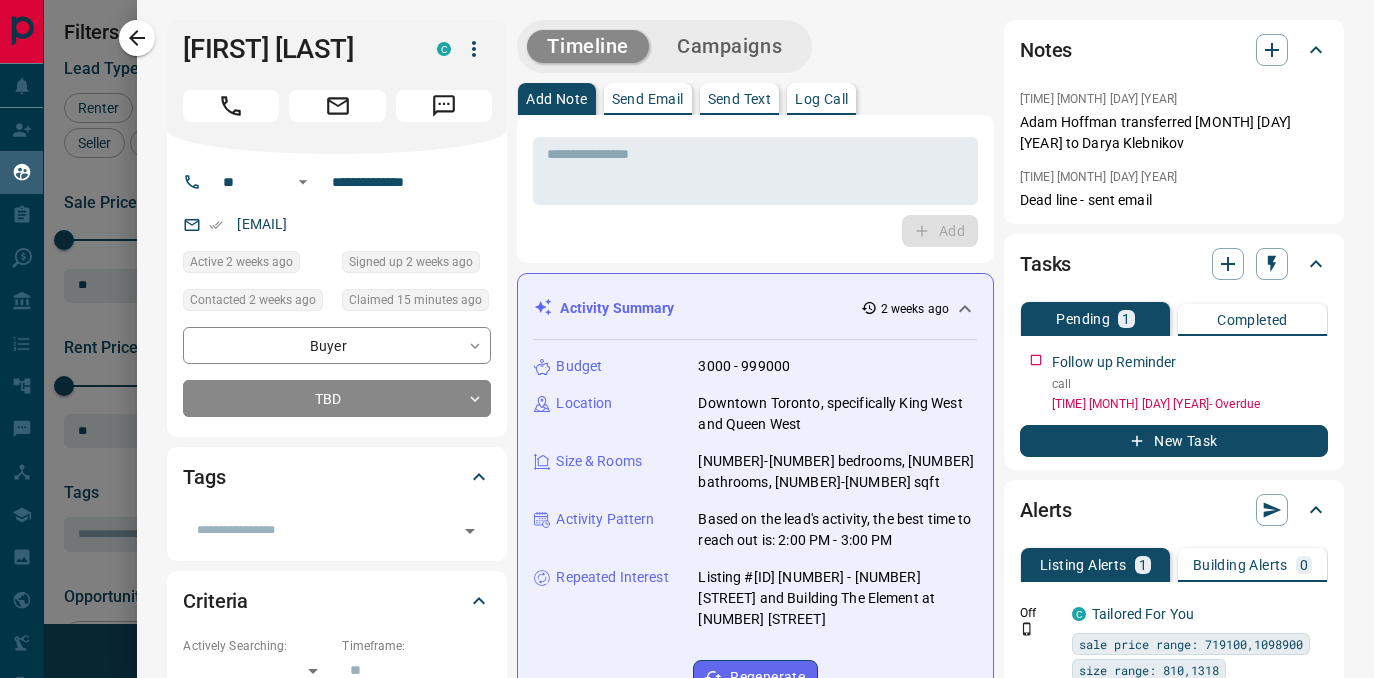 click on "Send Email" at bounding box center [648, 99] 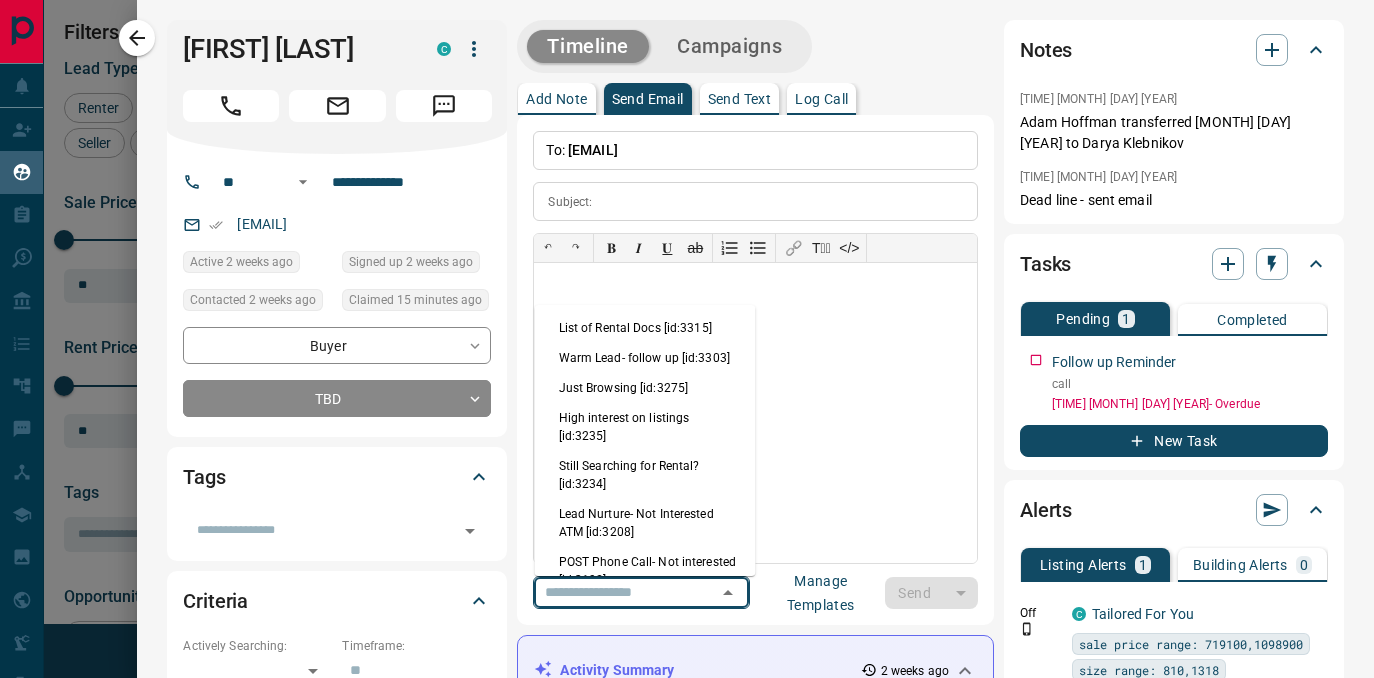 click at bounding box center (613, 592) 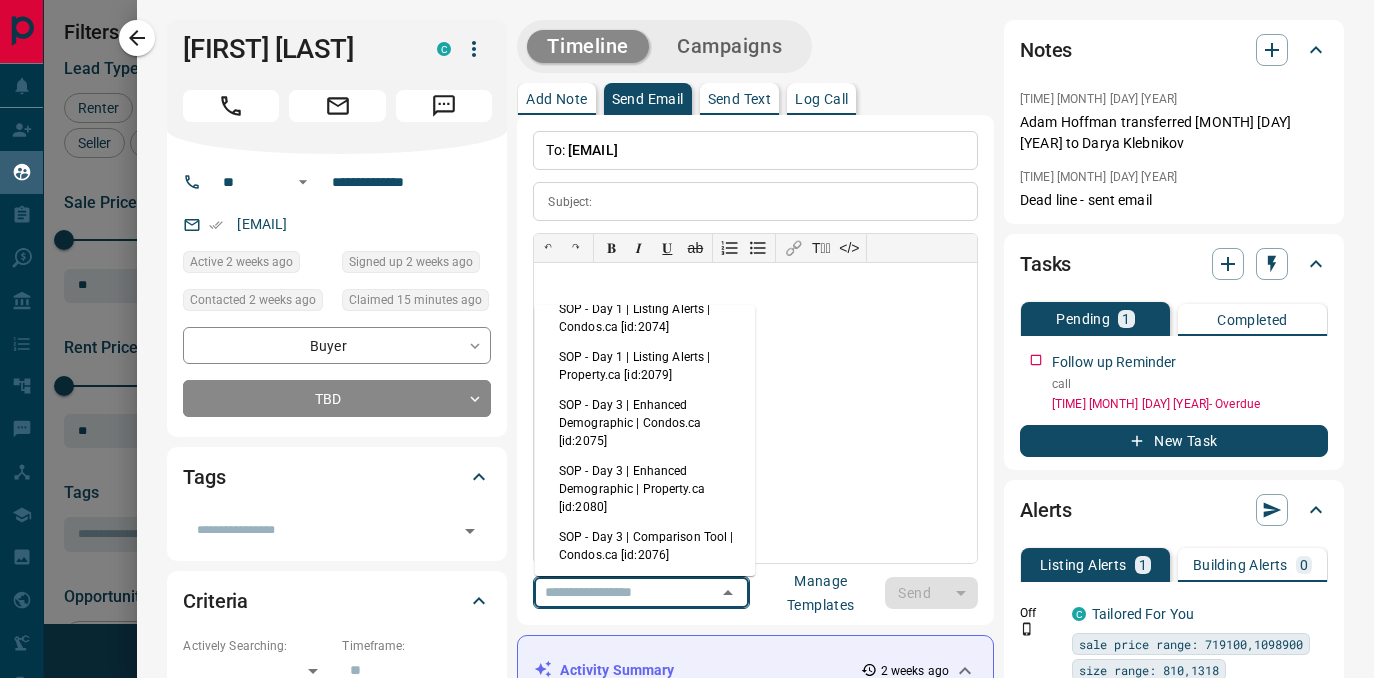 scroll, scrollTop: 398, scrollLeft: 0, axis: vertical 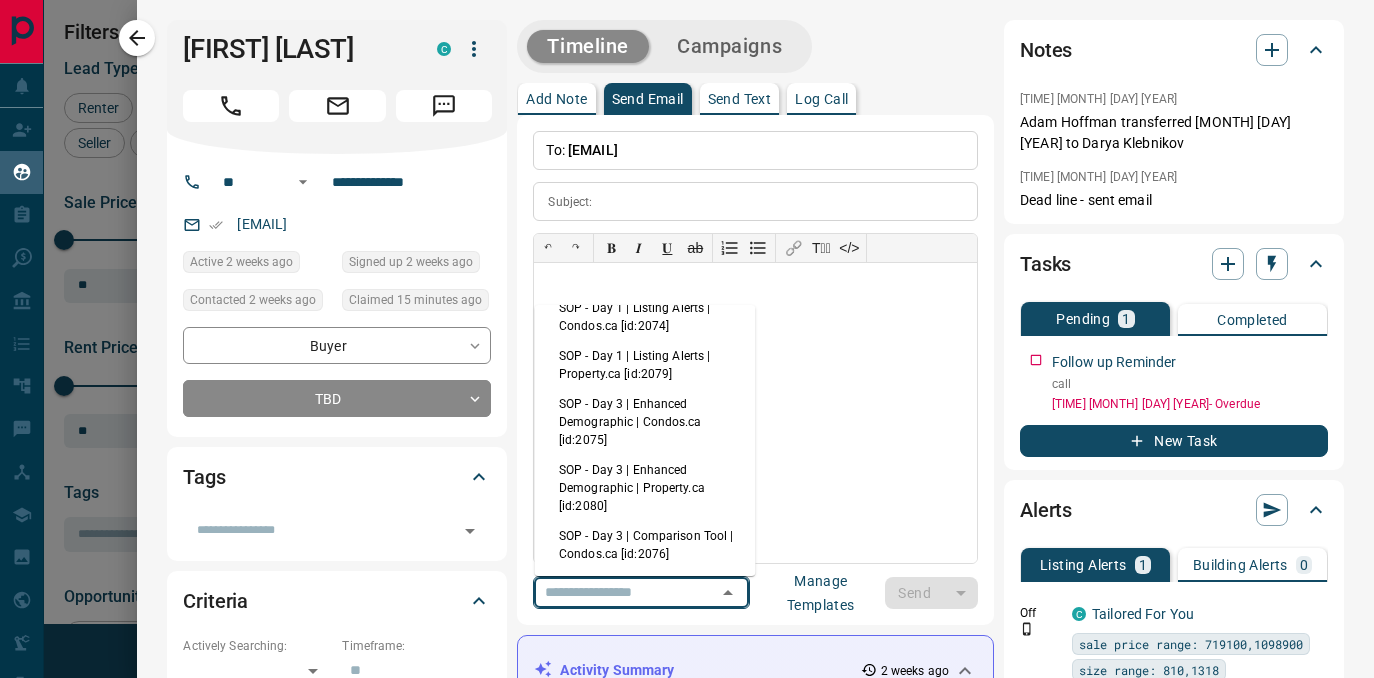 click on "SOP - Day 1 | Listing Alerts | Property.ca [id:2079]" at bounding box center [645, 365] 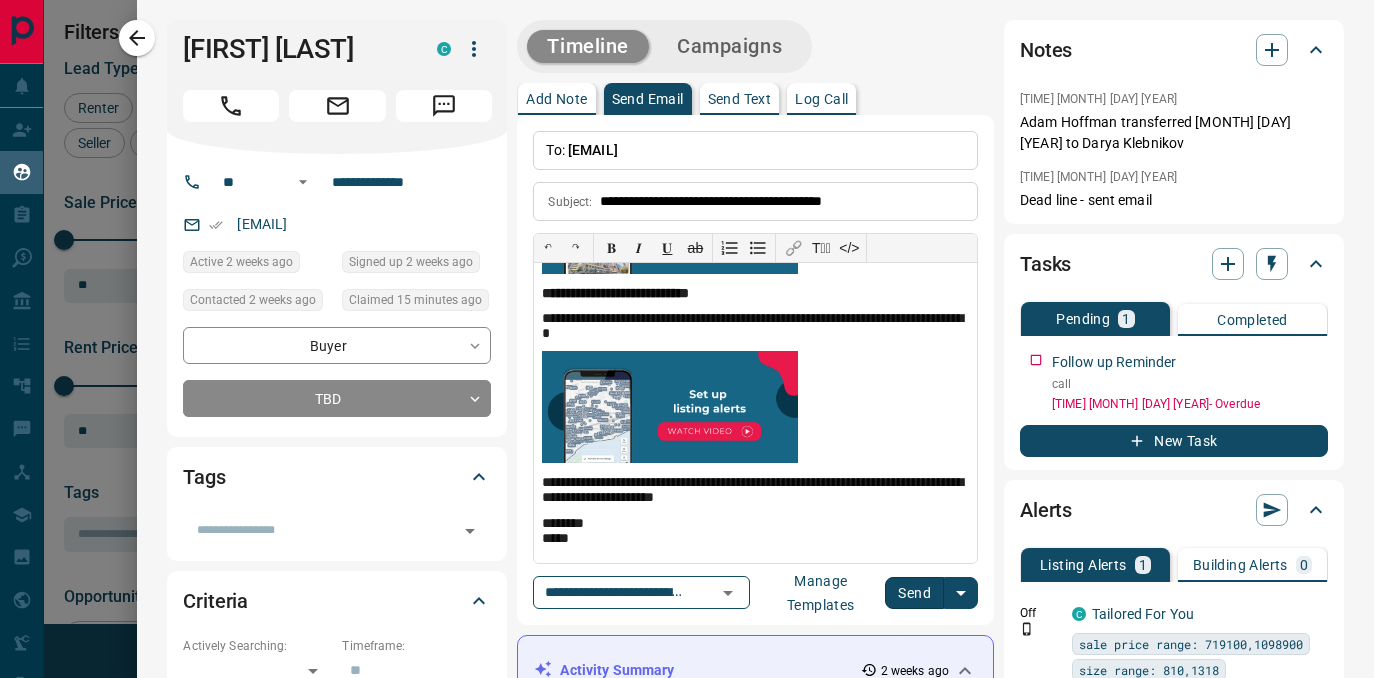 scroll, scrollTop: 337, scrollLeft: 0, axis: vertical 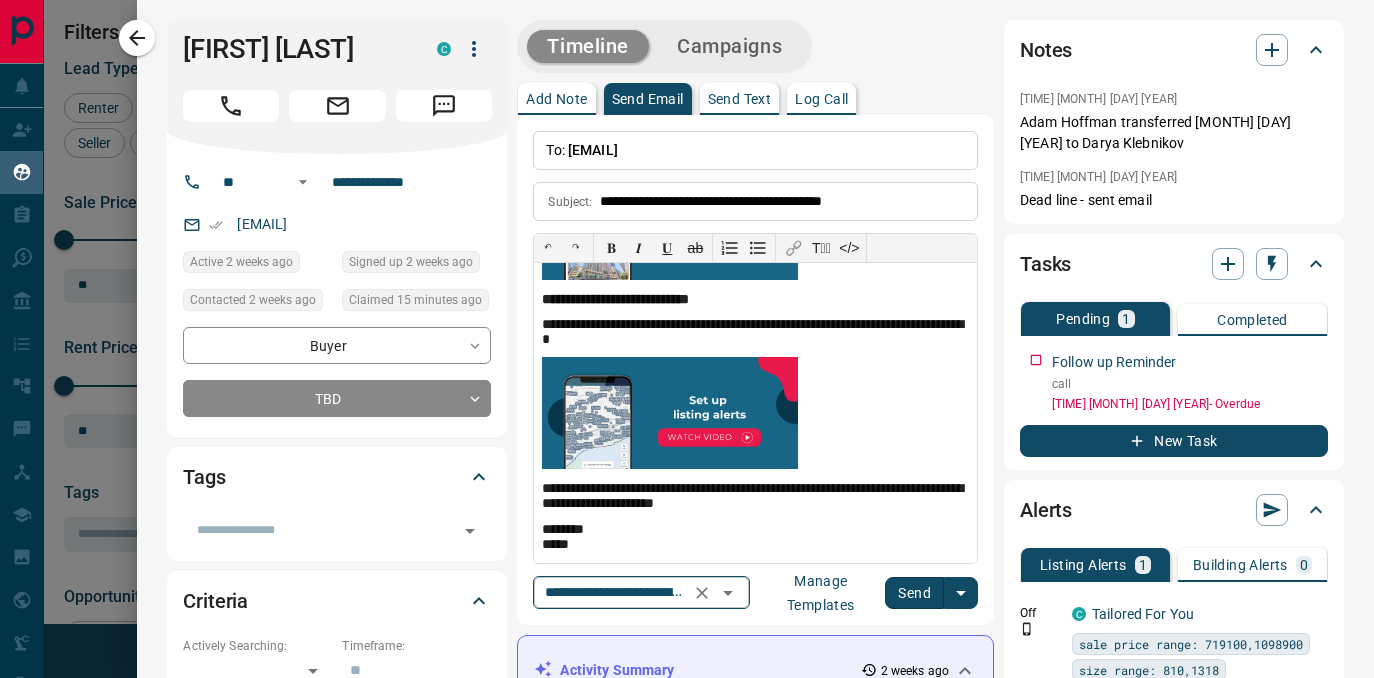 click 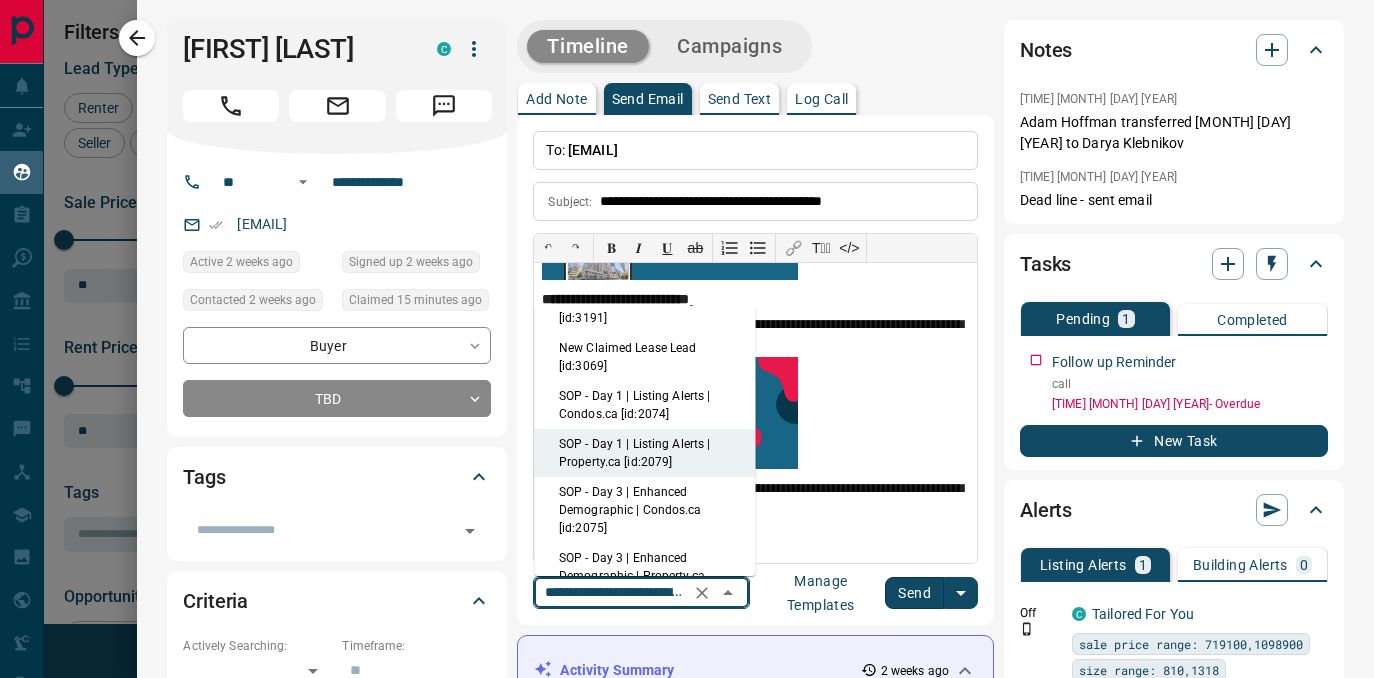 scroll, scrollTop: 313, scrollLeft: 0, axis: vertical 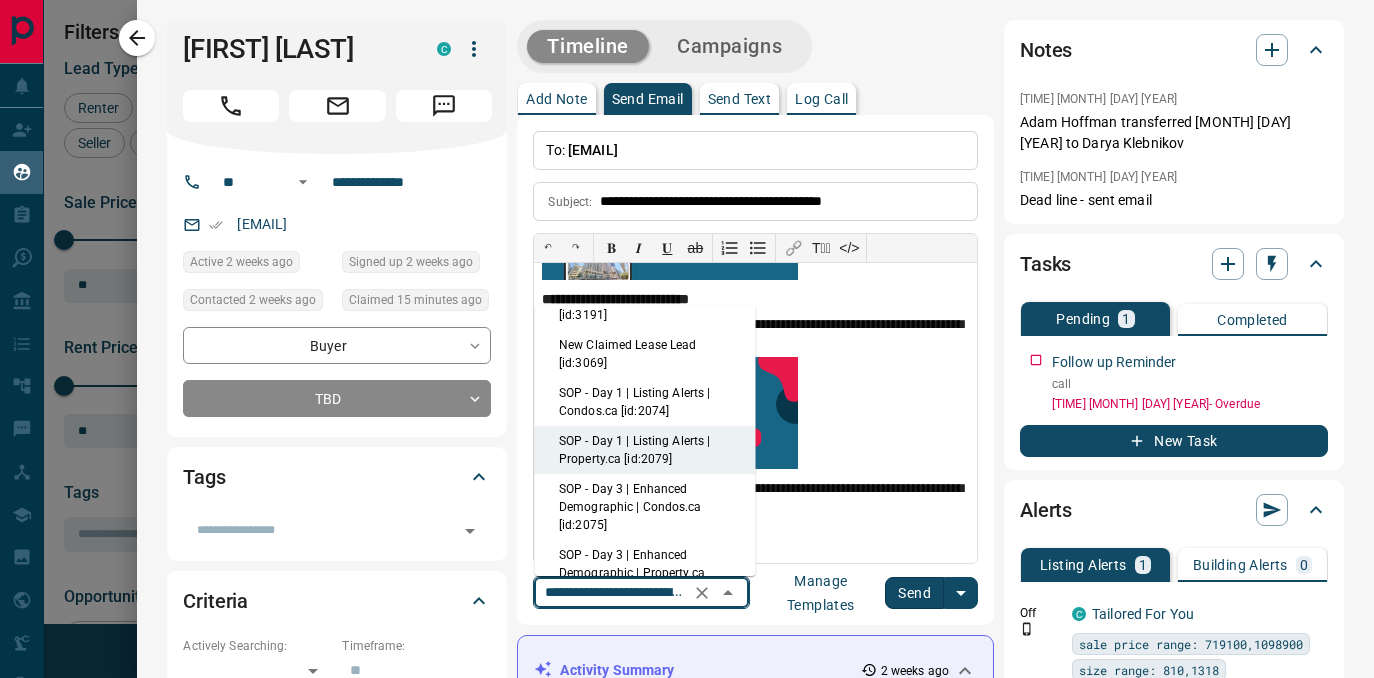 drag, startPoint x: 721, startPoint y: 419, endPoint x: 710, endPoint y: 365, distance: 55.108982 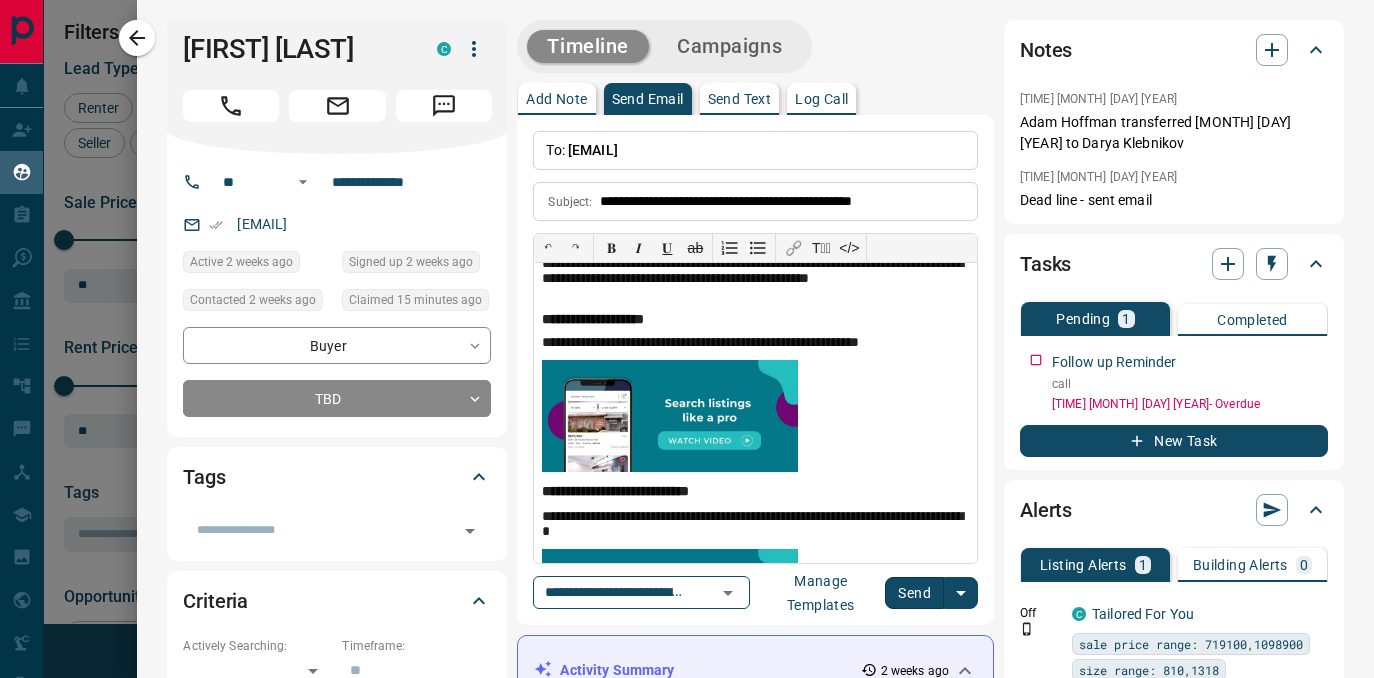 scroll, scrollTop: 0, scrollLeft: 0, axis: both 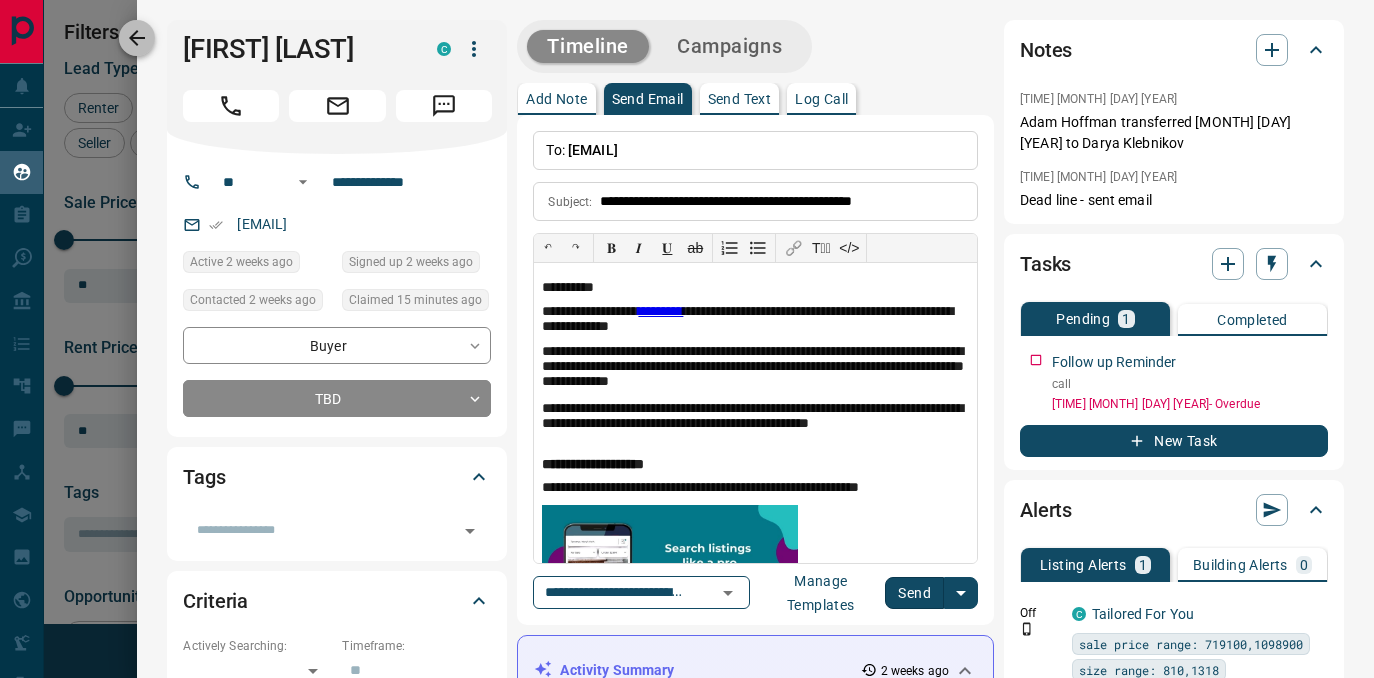 click at bounding box center (137, 38) 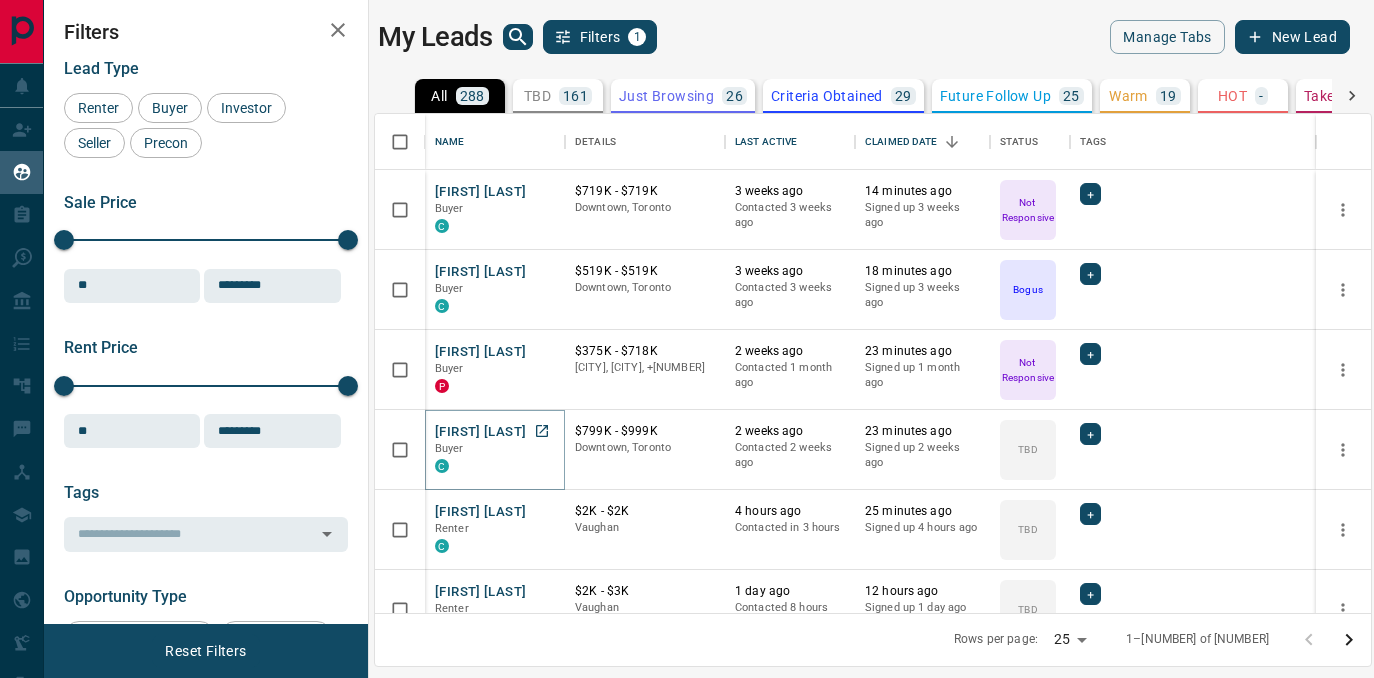click on "[FIRST] [LAST]" at bounding box center (480, 432) 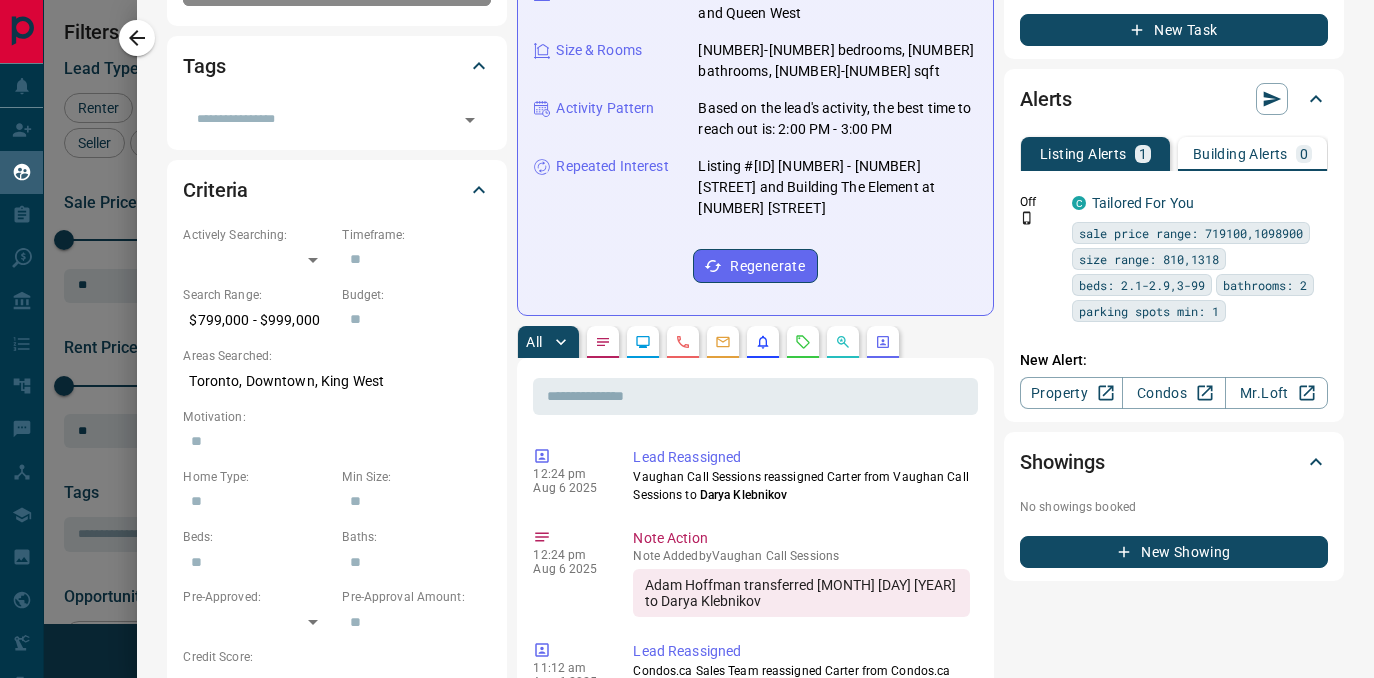 scroll, scrollTop: 1090, scrollLeft: 0, axis: vertical 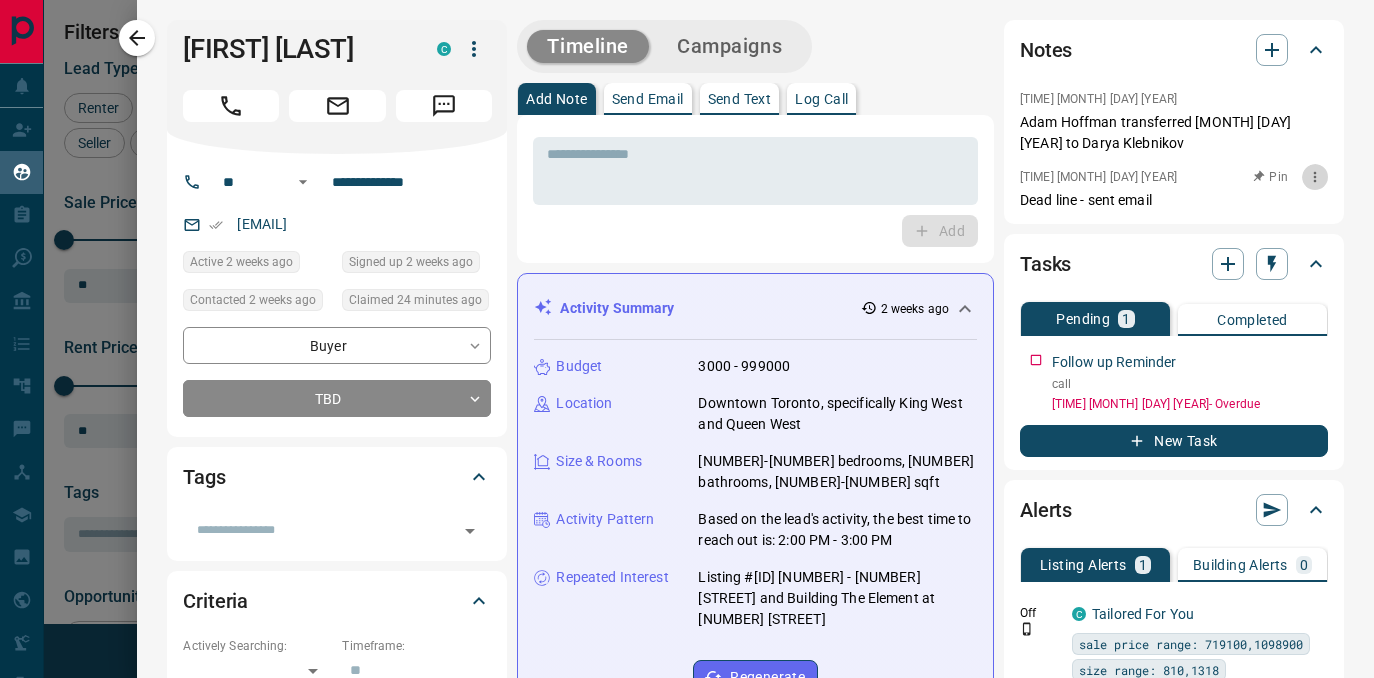 click 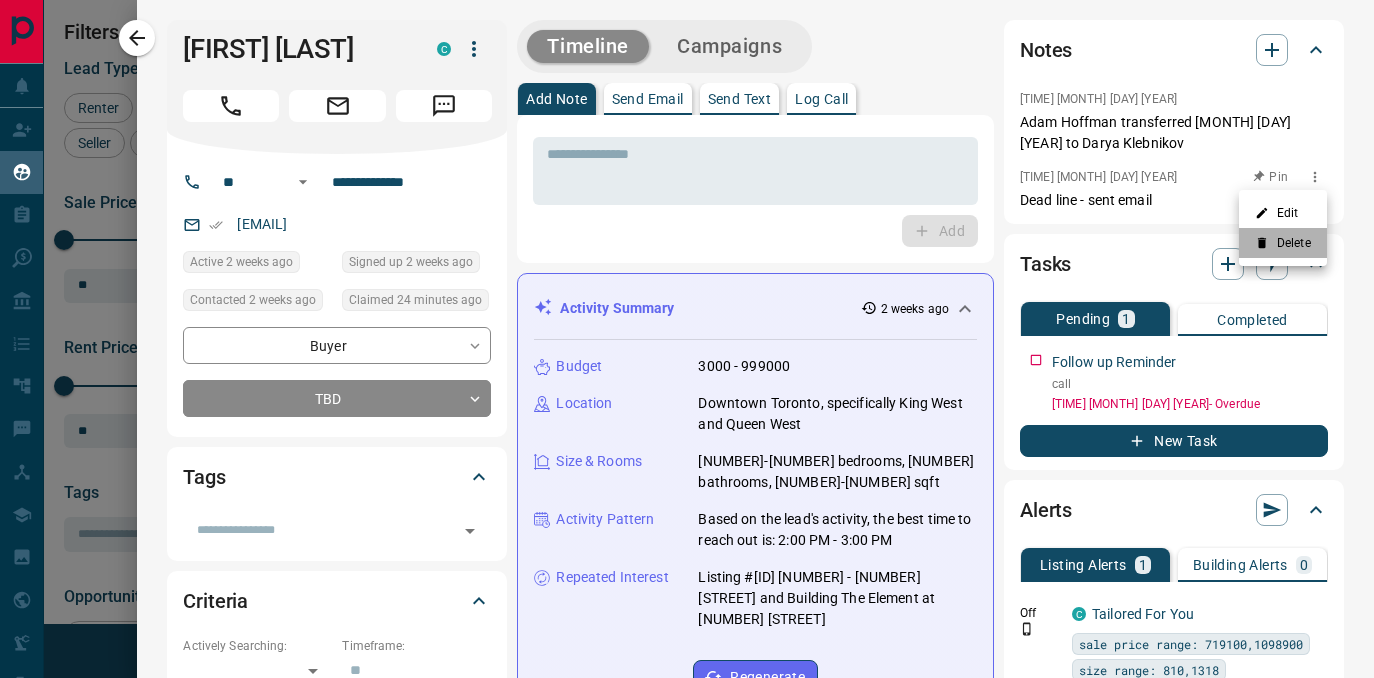 click on "Delete" at bounding box center (1283, 243) 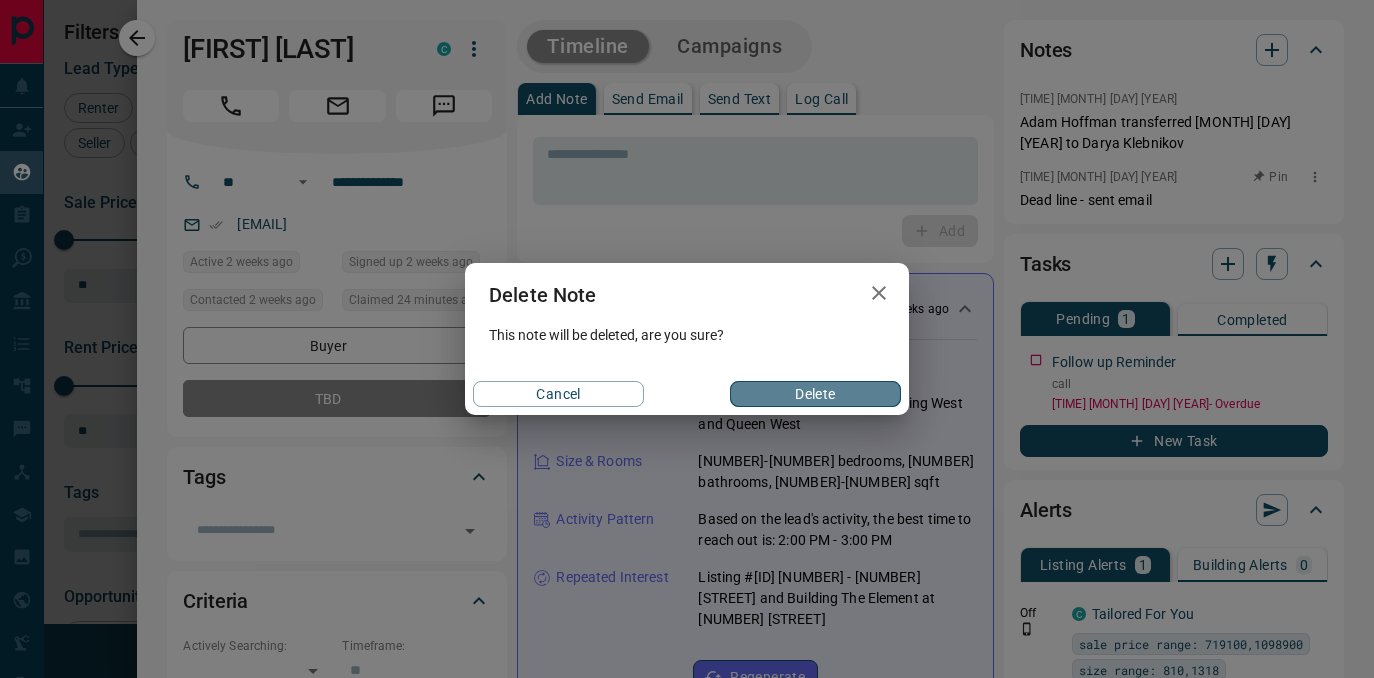 click on "Delete" at bounding box center (815, 394) 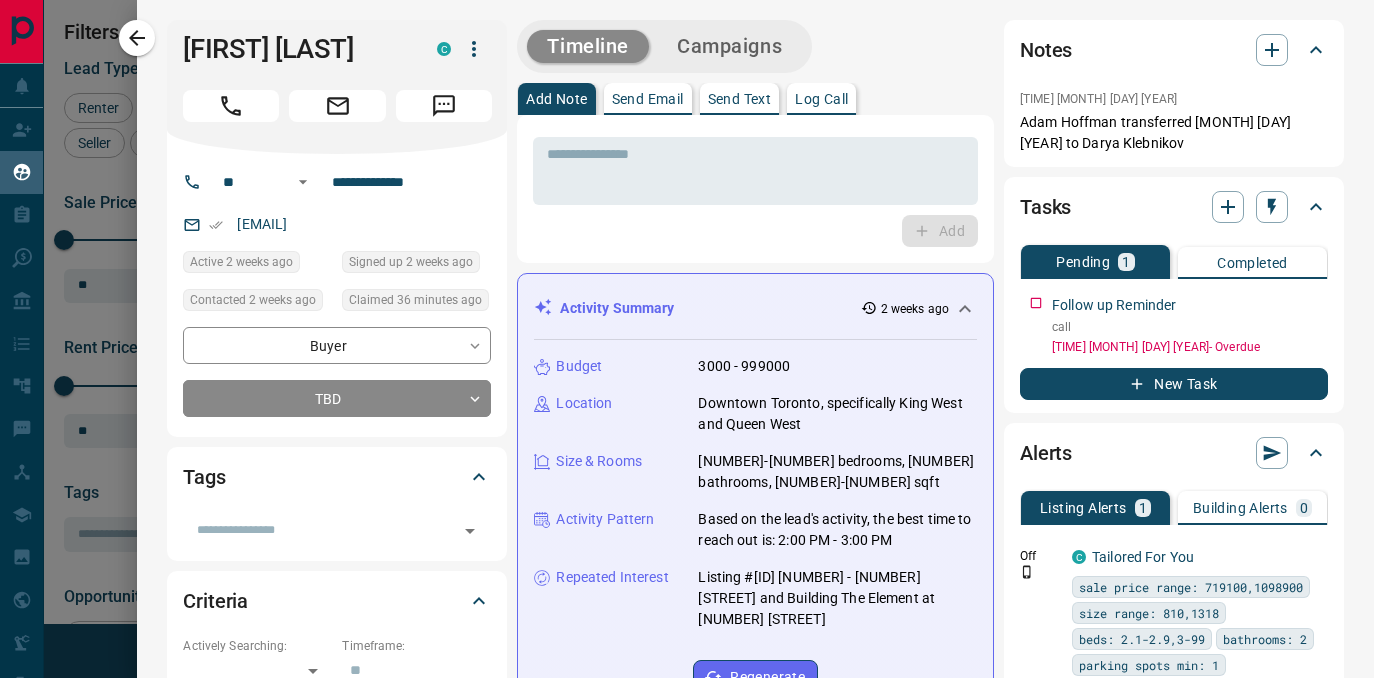 click on "Timeline Campaigns" at bounding box center (755, 46) 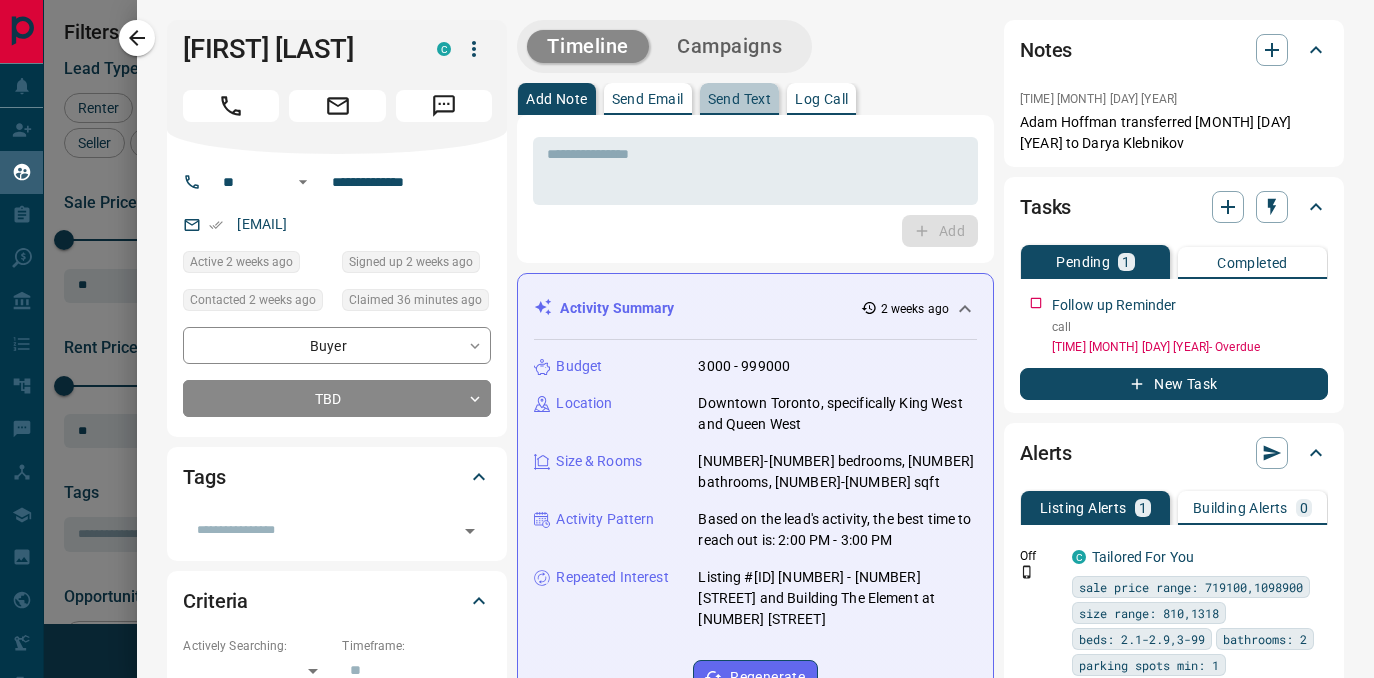 click on "Send Text" at bounding box center (740, 99) 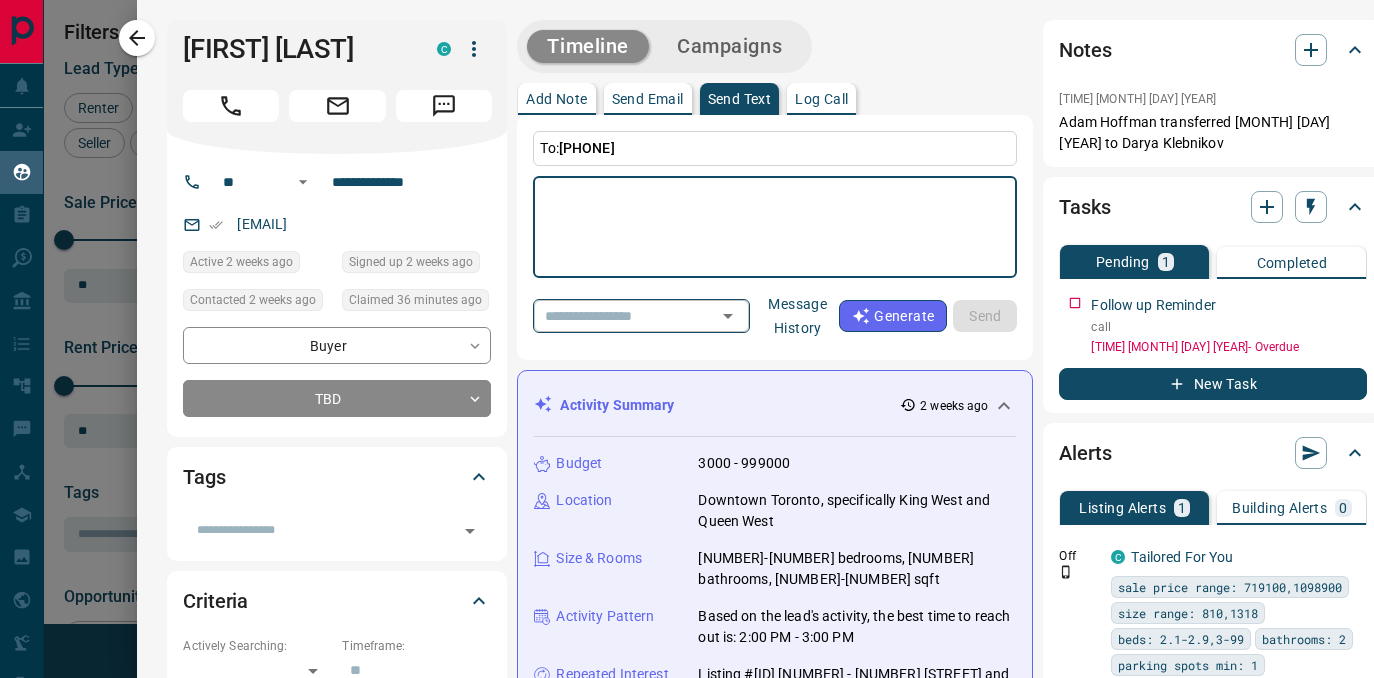 click on "​" at bounding box center (641, 315) 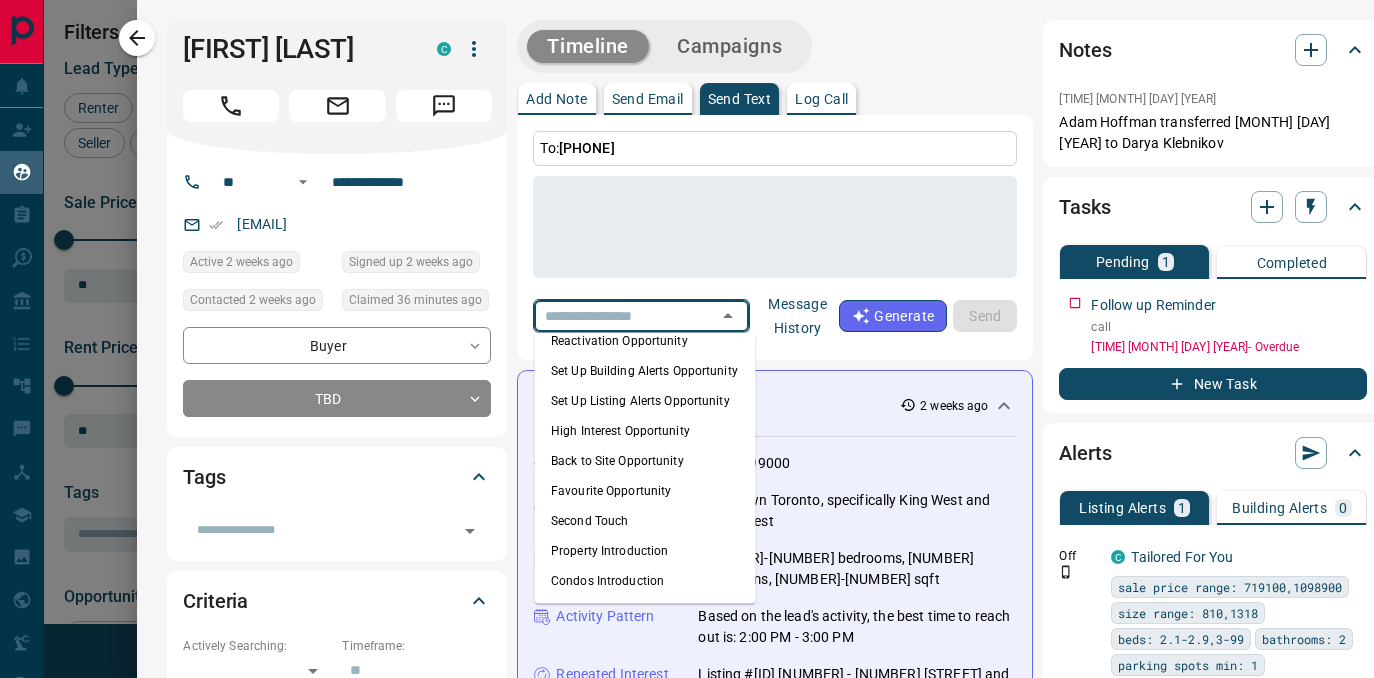 scroll, scrollTop: 222, scrollLeft: 0, axis: vertical 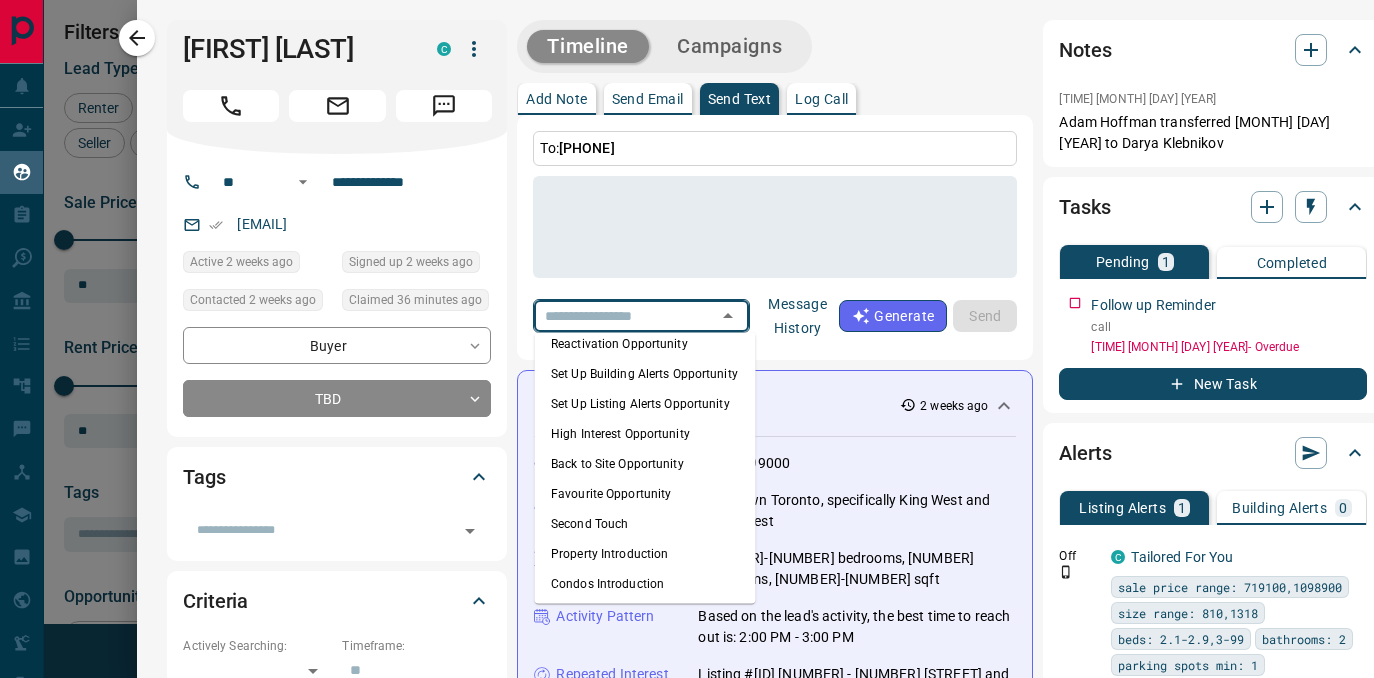 click on "Timeline Campaigns" at bounding box center [775, 46] 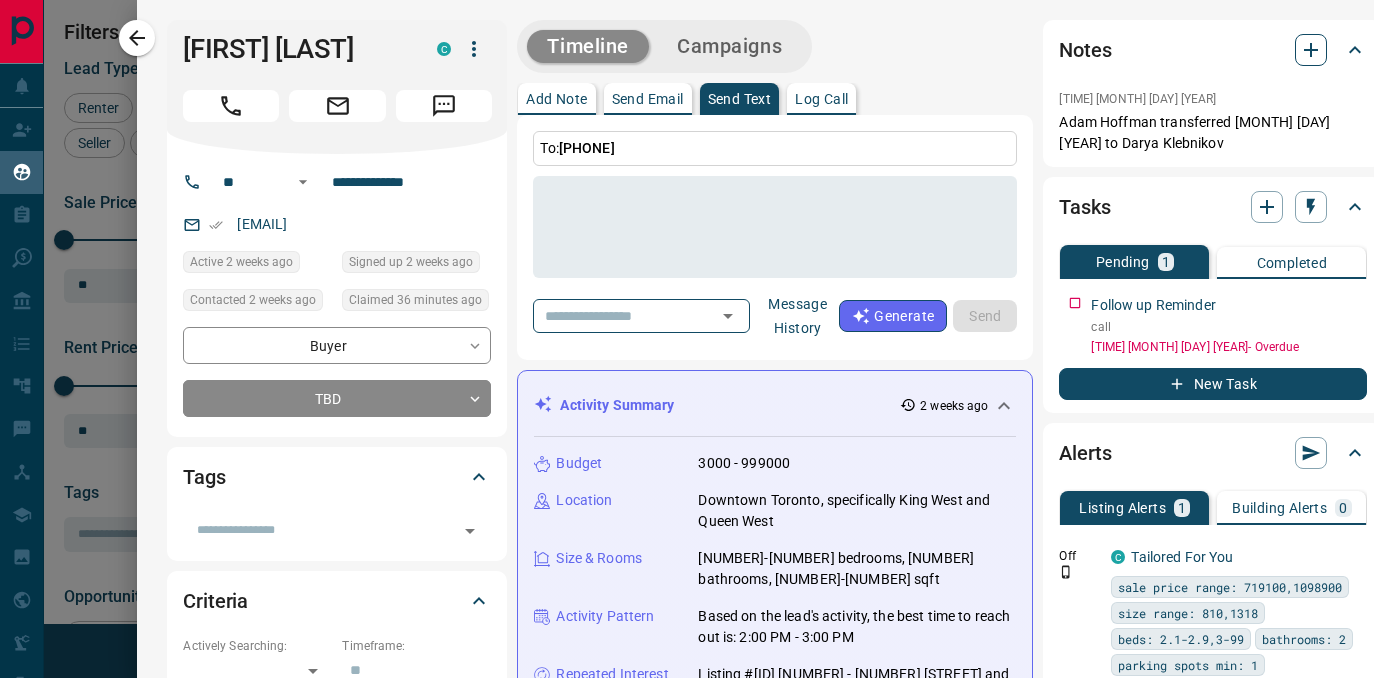 click 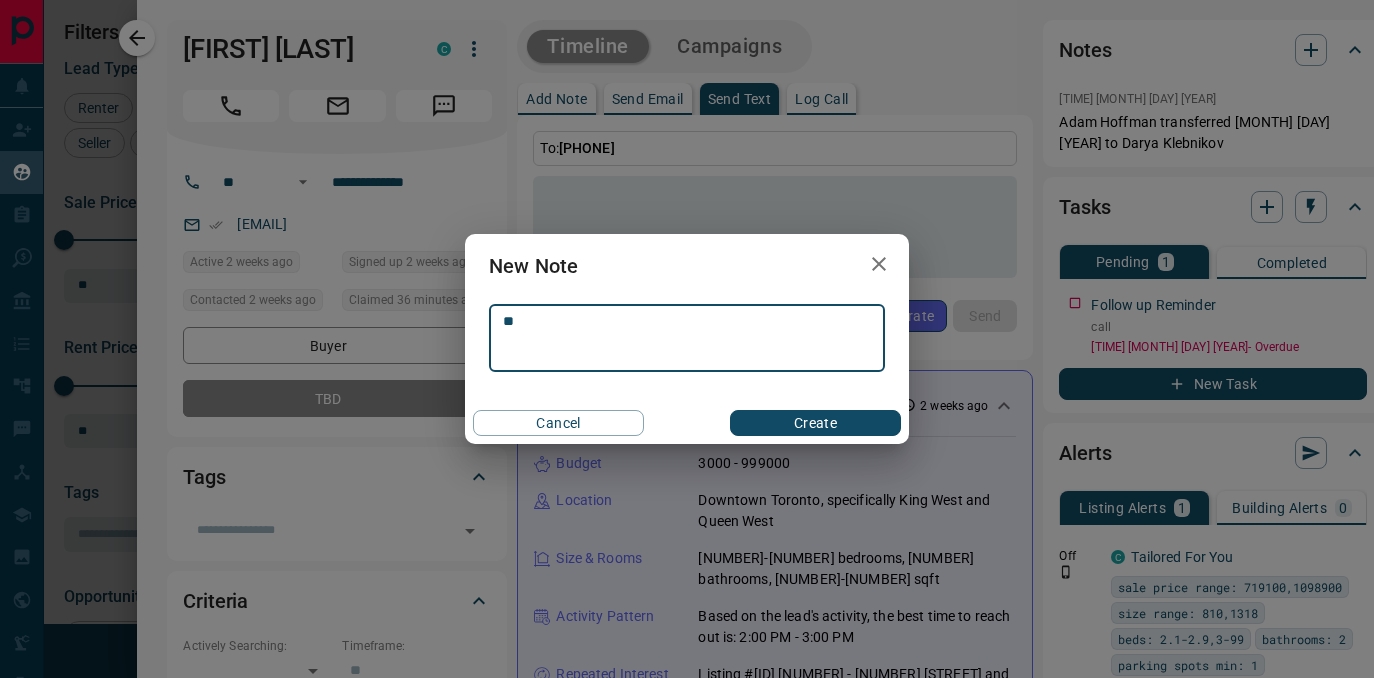type on "*" 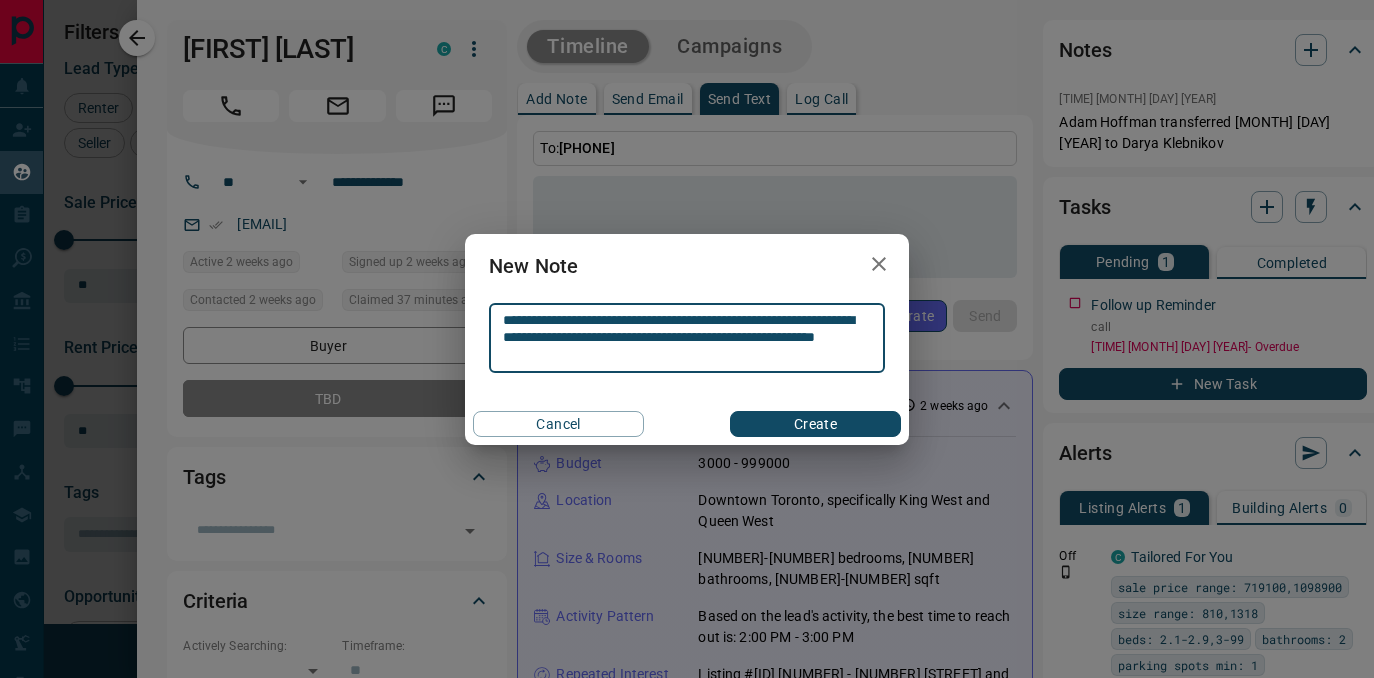 type on "**********" 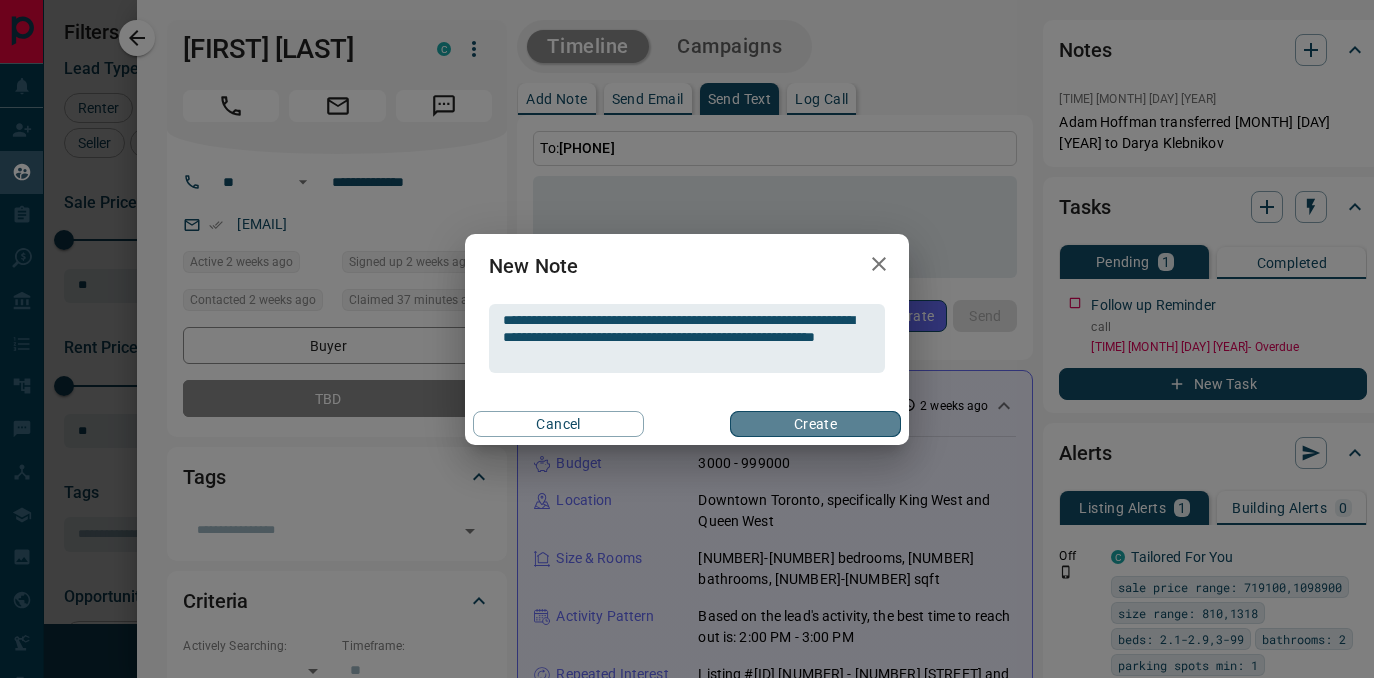 click on "Create" at bounding box center (815, 424) 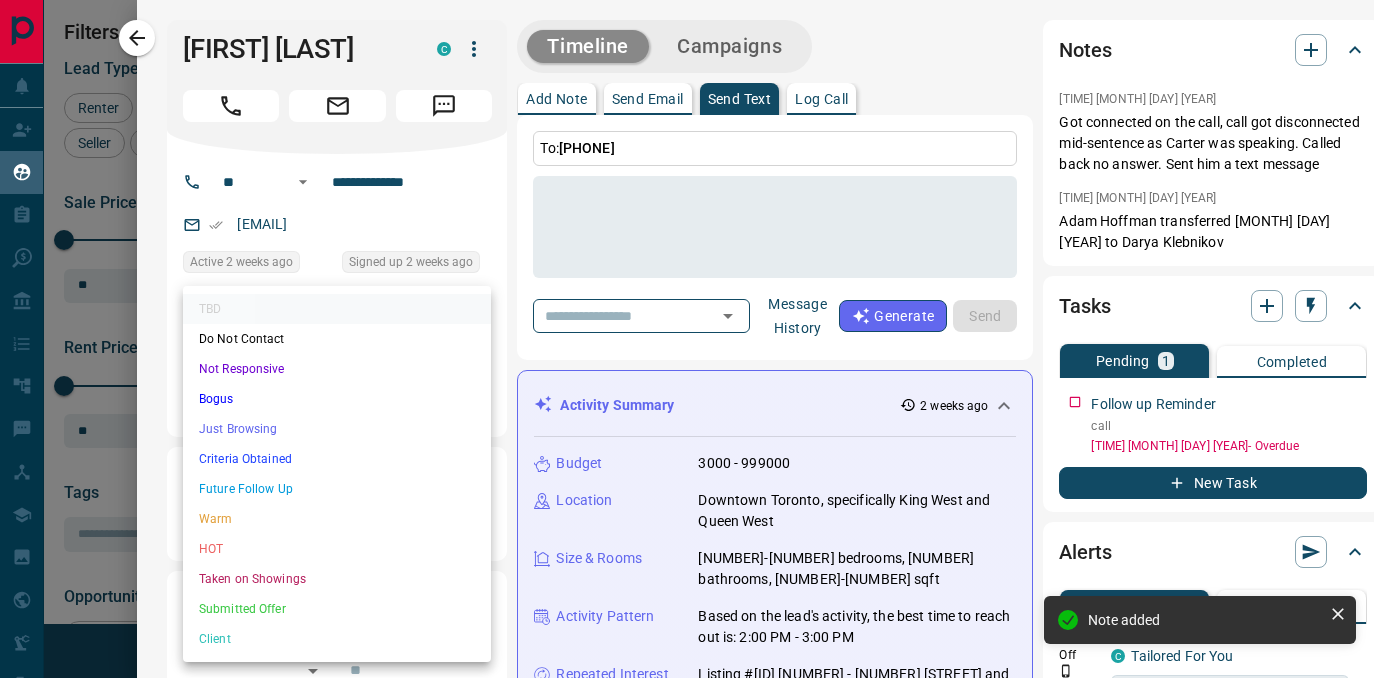click on "[FIRST] [LAST] Buyer C $[PRICE] - $[PRICE] [CITY], [CITY] [NUMBER] weeks ago Contacted [NUMBER] weeks ago [TIME] ago Signed up [NUMBER] weeks ago Not Responsive + [FIRST] [LAST] Buyer C $[PRICE] - $[PRICE] [CITY], [CITY] [NUMBER] weeks ago Contacted [NUMBER] weeks ago [TIME] ago Signed up [NUMBER] weeks ago Bogus + [FIRST] [LAST] Buyer P $[PRICE] - $[PRICE] [CITY], [CITY], +[NUMBER] [NUMBER] weeks ago Contacted [NUMBER] month ago [TIME] ago Signed up [NUMBER] month ago Not Responsive + [FIRST] [LAST] Buyer C $[PRICE] - $[PRICE] [CITY], [CITY] [NUMBER] weeks ago Contacted [NUMBER] weeks ago [TIME] ago Signed up [NUMBER] weeks ago TBD +" at bounding box center [687, 326] 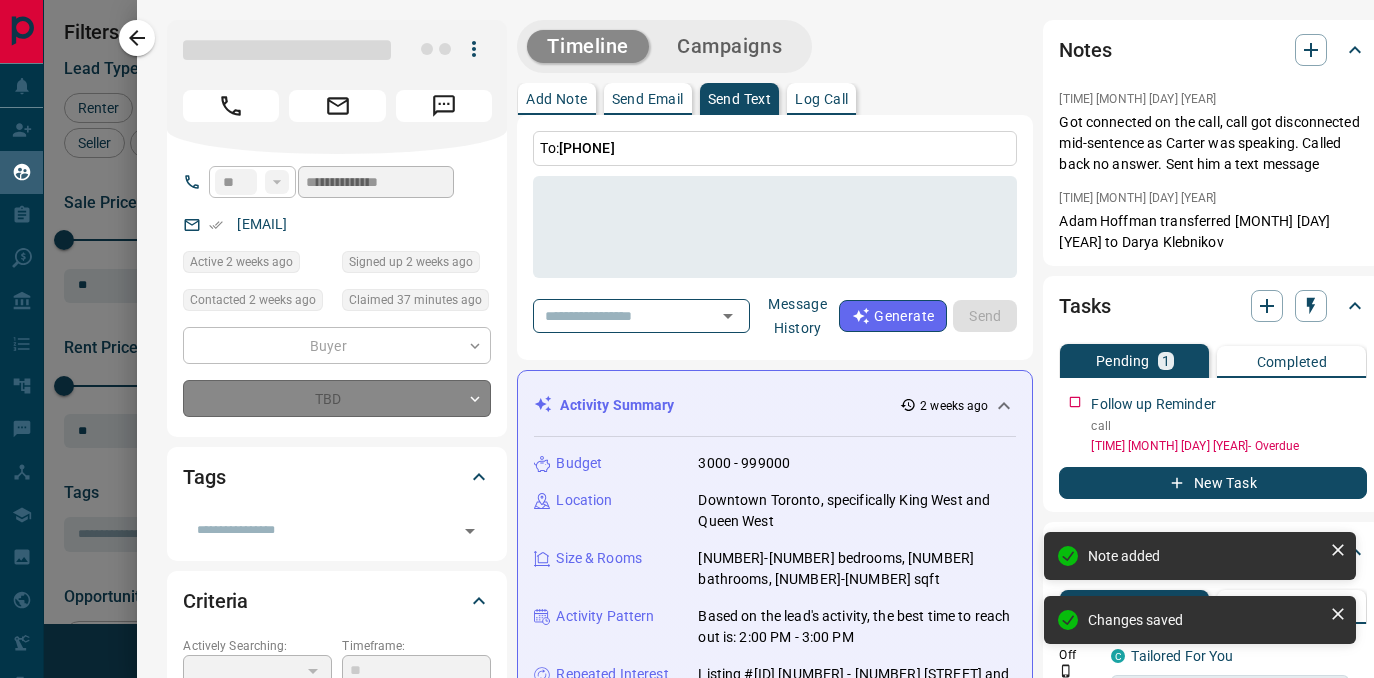 type on "*" 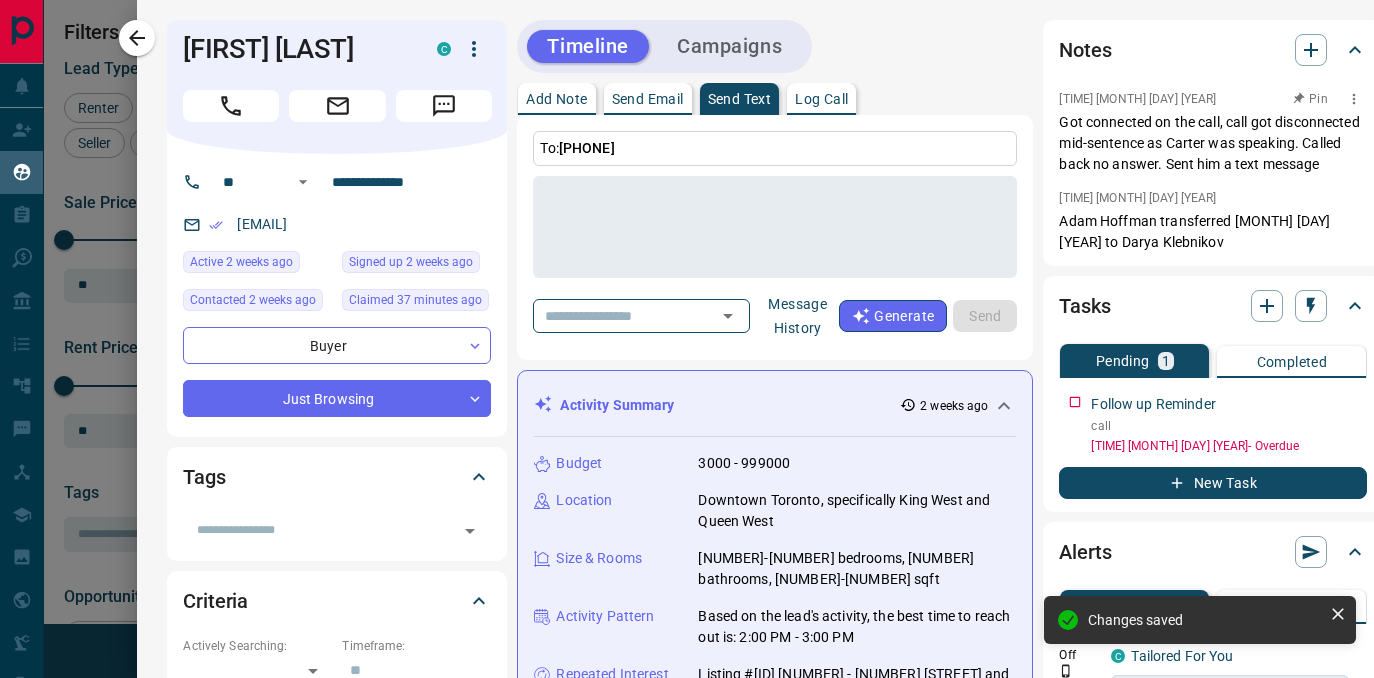 click 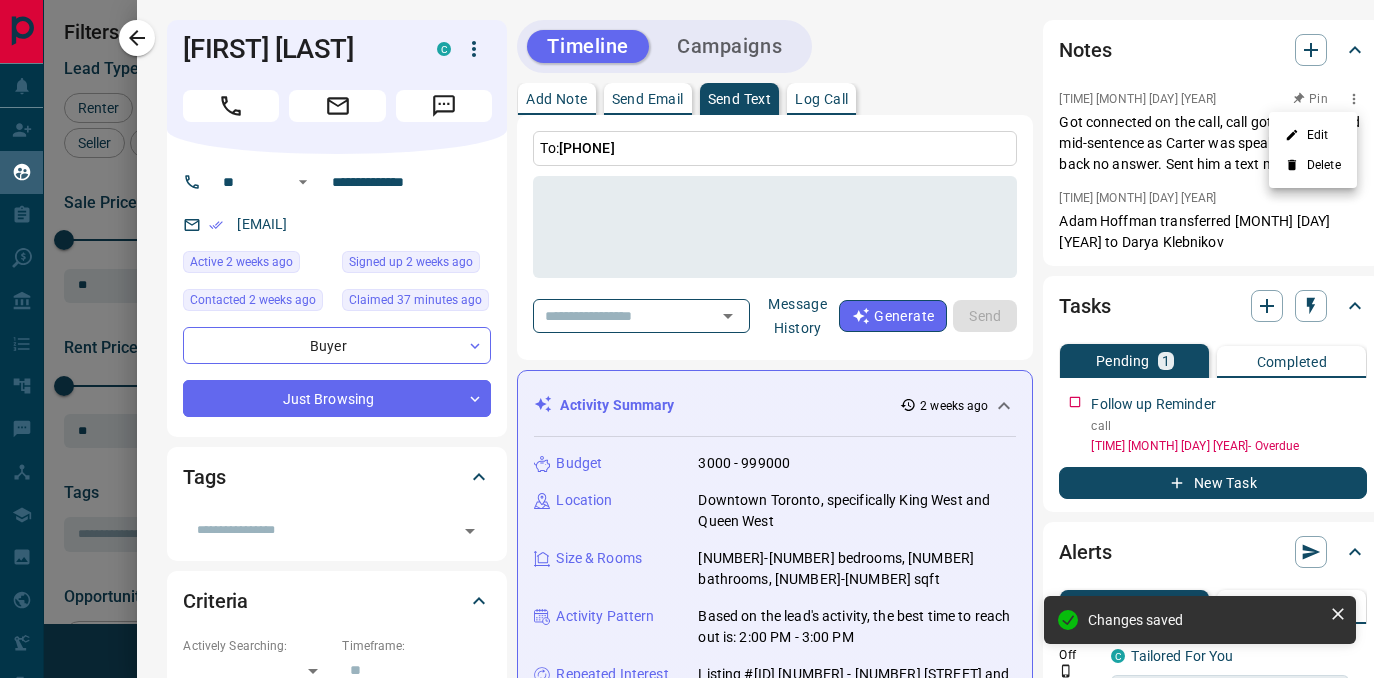 click on "Edit" at bounding box center (1313, 135) 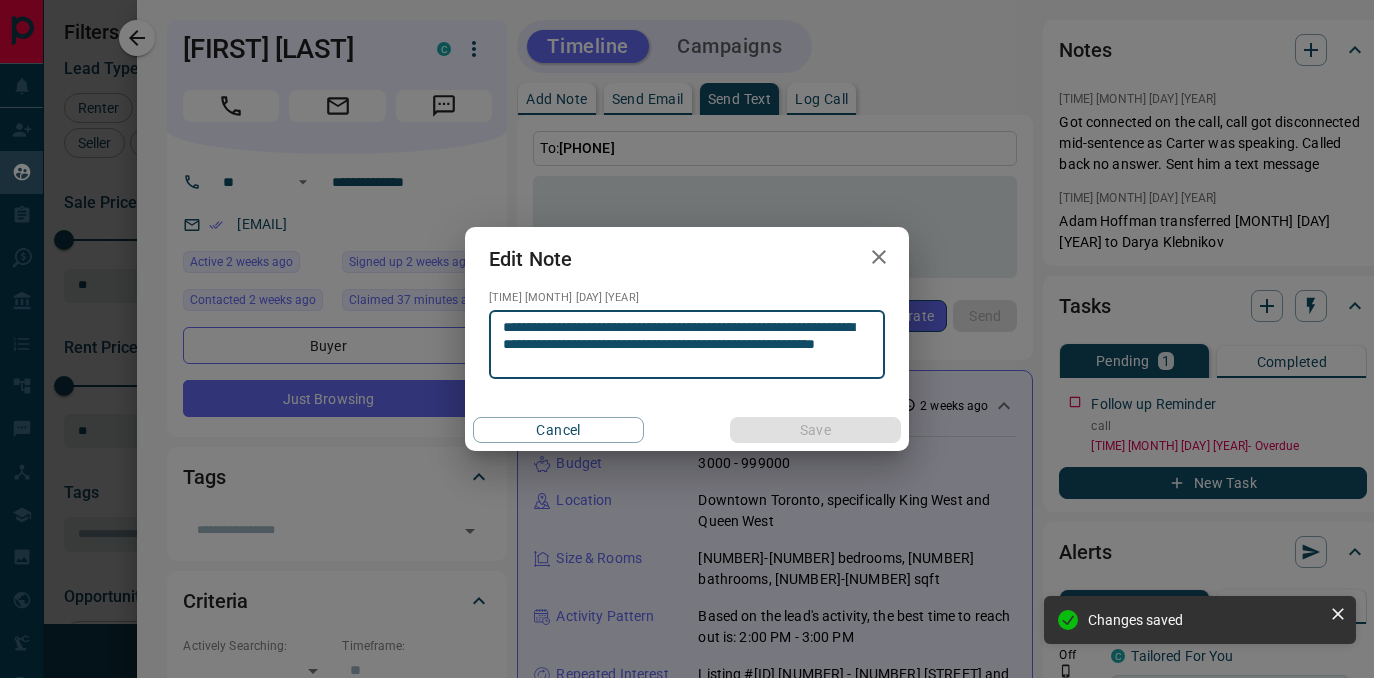click on "**********" at bounding box center (687, 345) 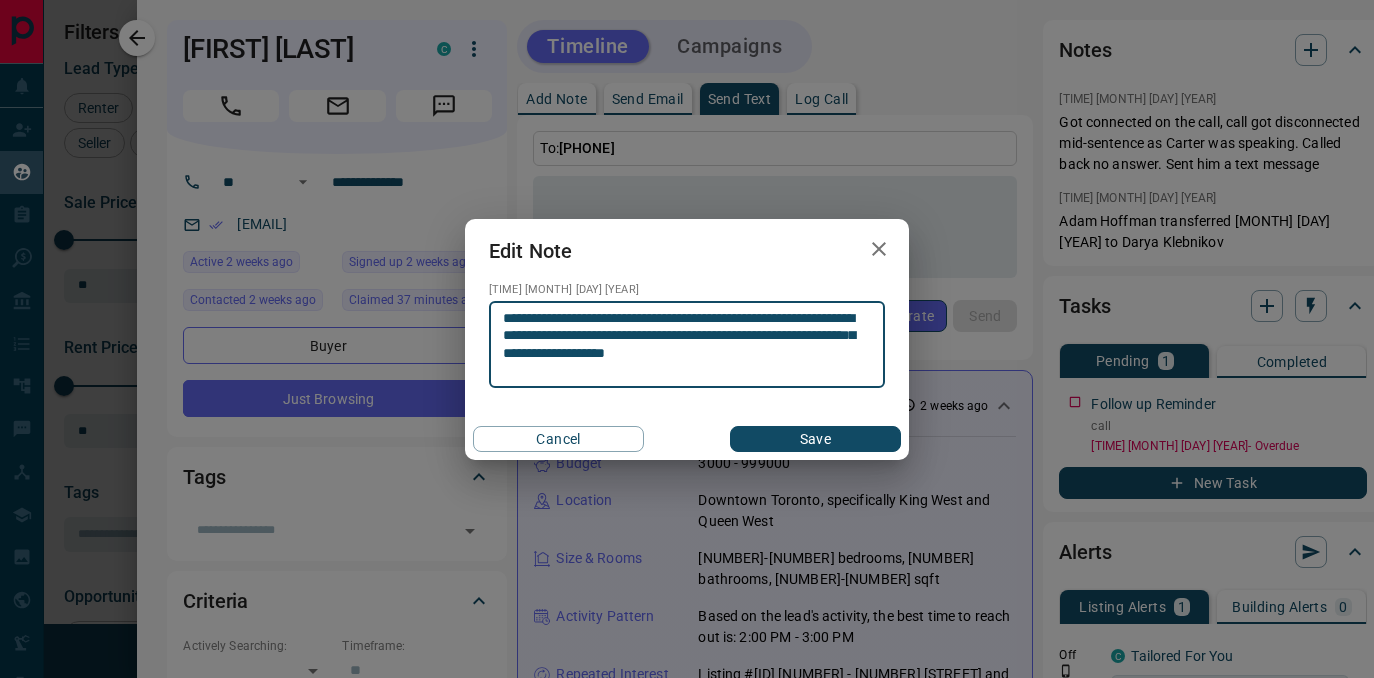 type on "**********" 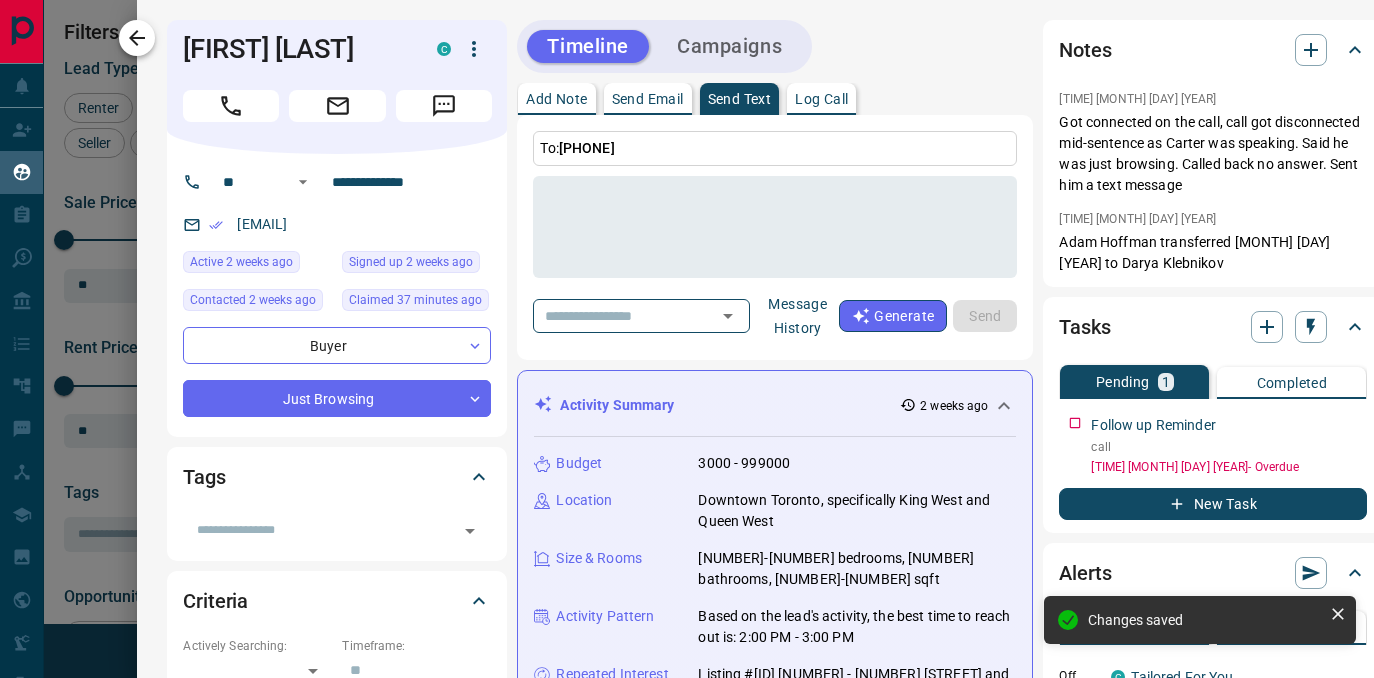 click 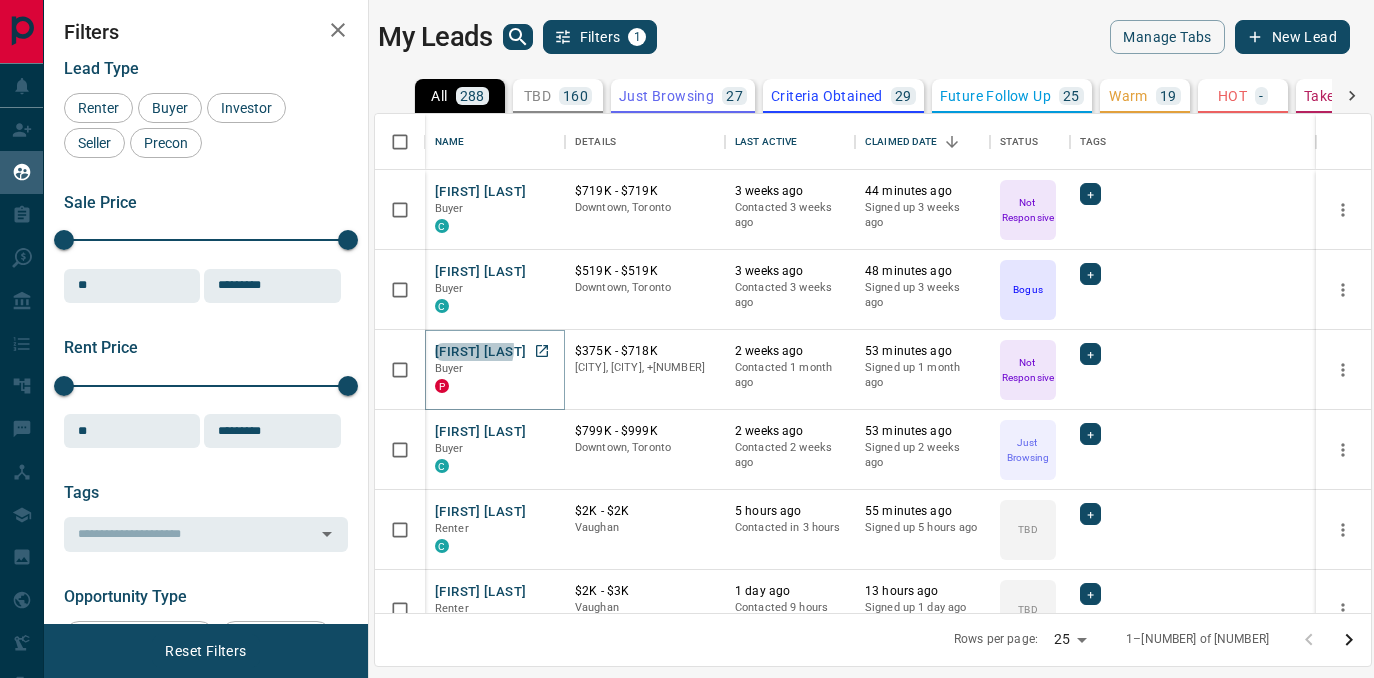 click on "[FIRST] [LAST]" at bounding box center [480, 352] 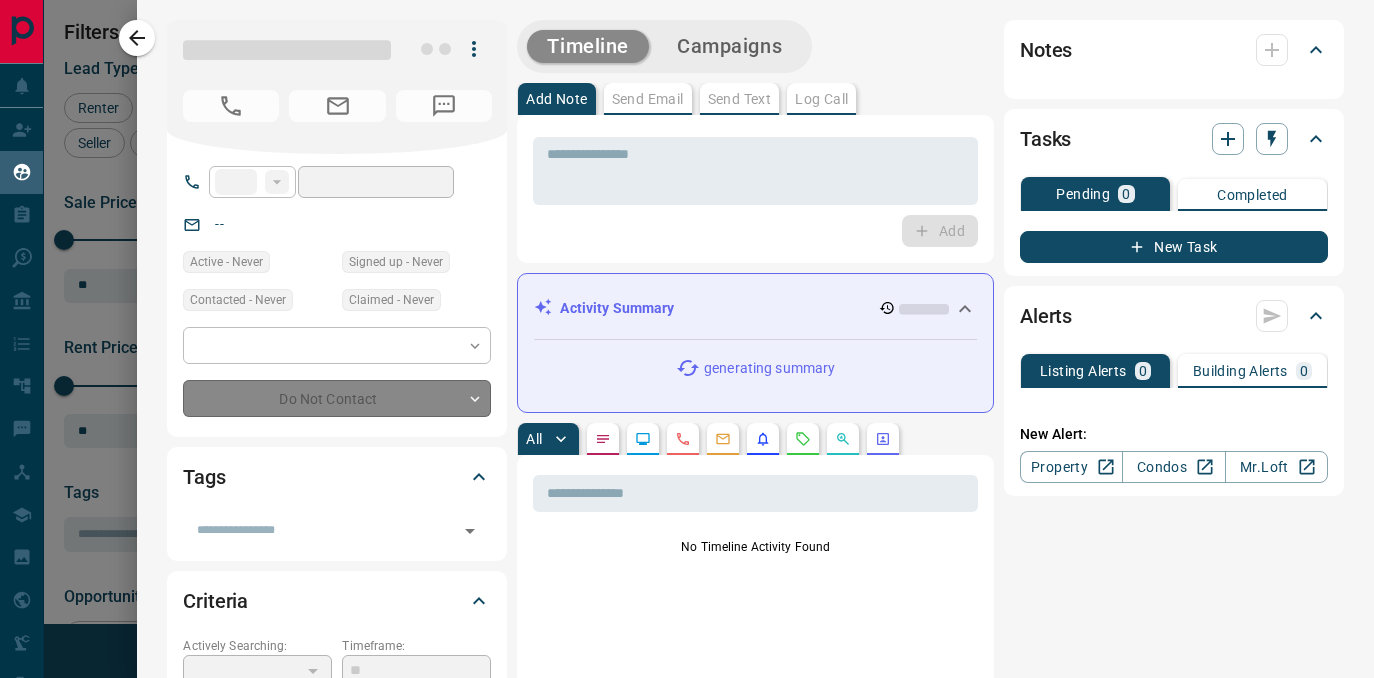 type on "**" 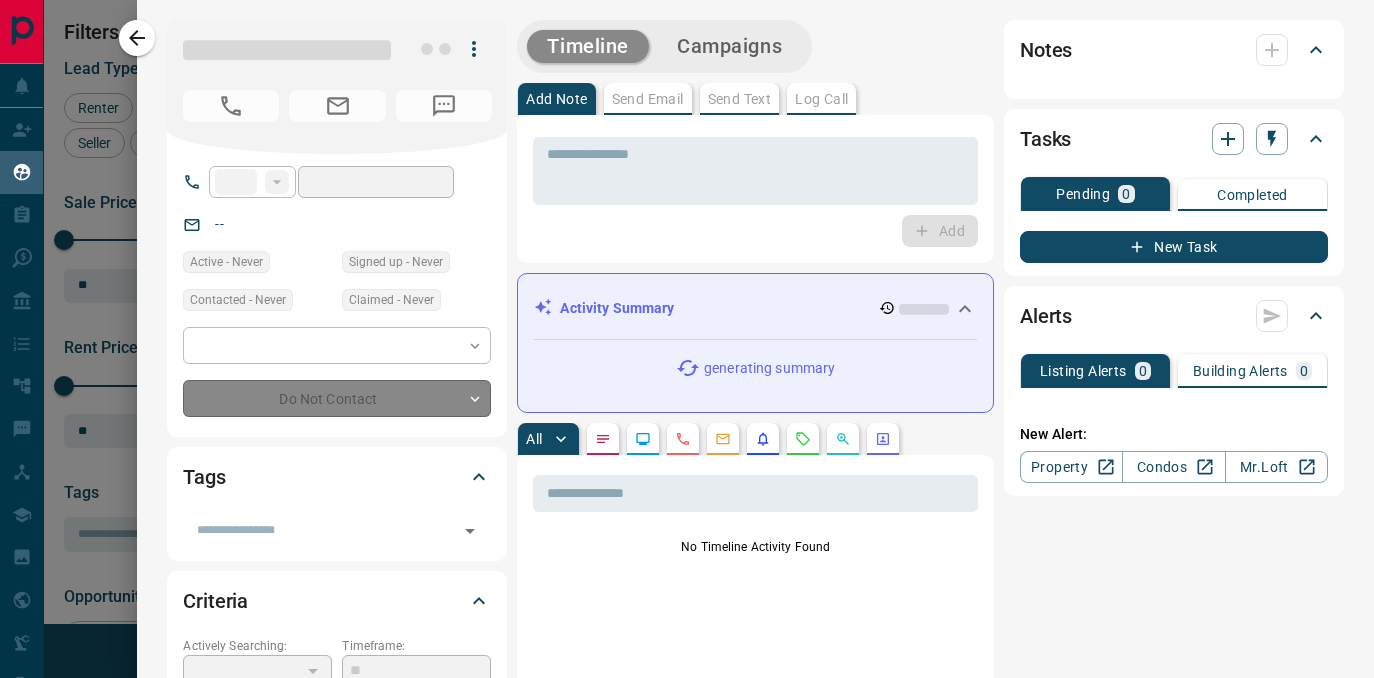type on "**********" 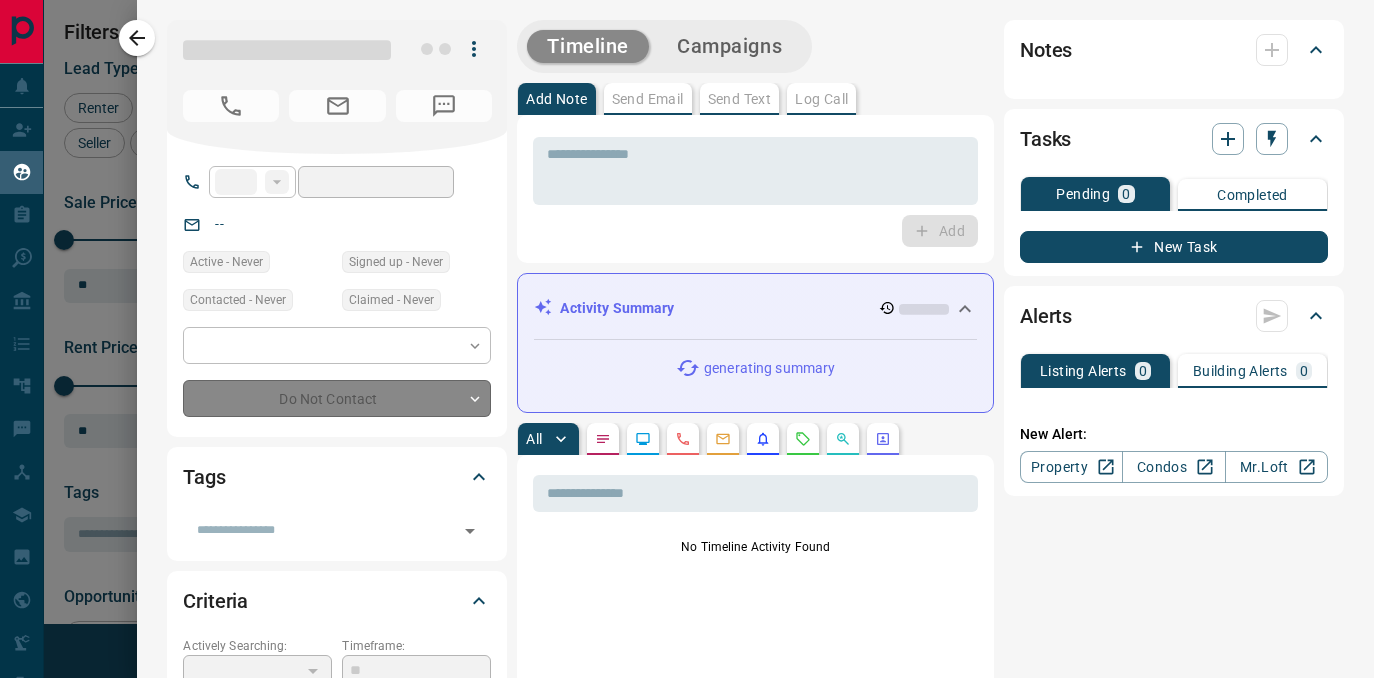 type on "**********" 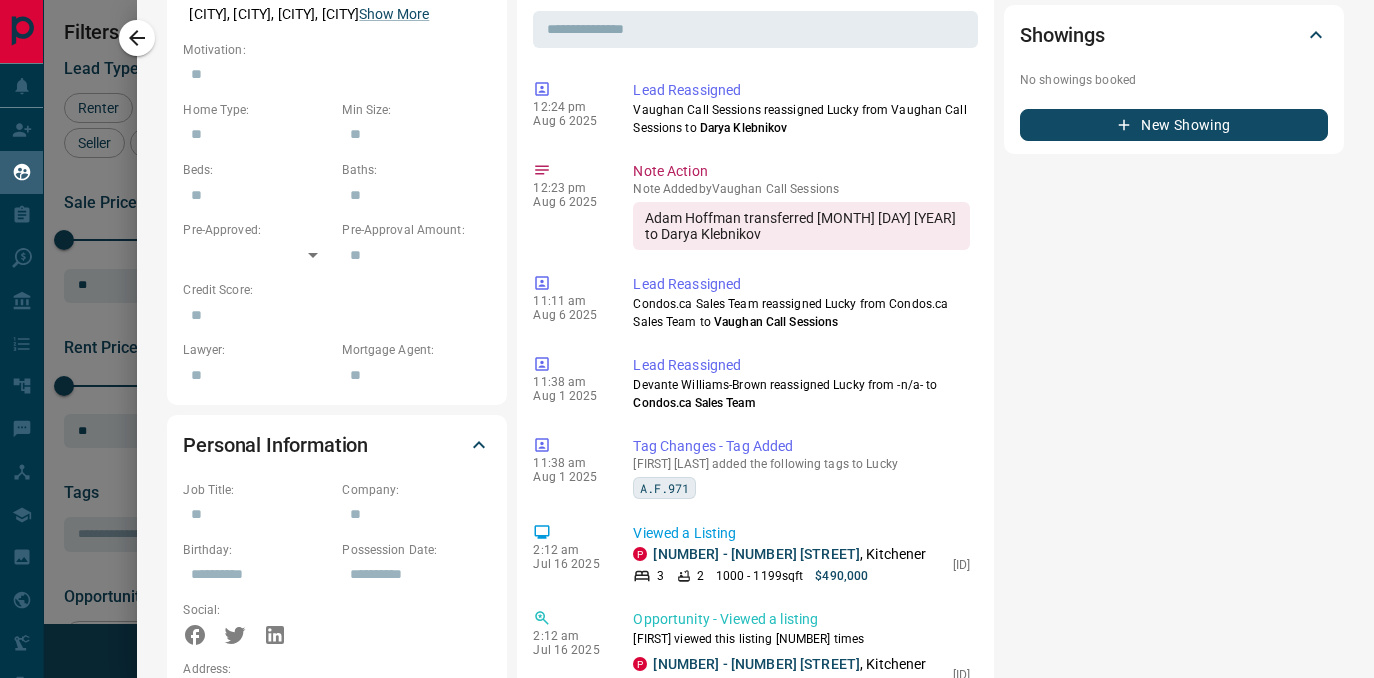 scroll, scrollTop: 800, scrollLeft: 0, axis: vertical 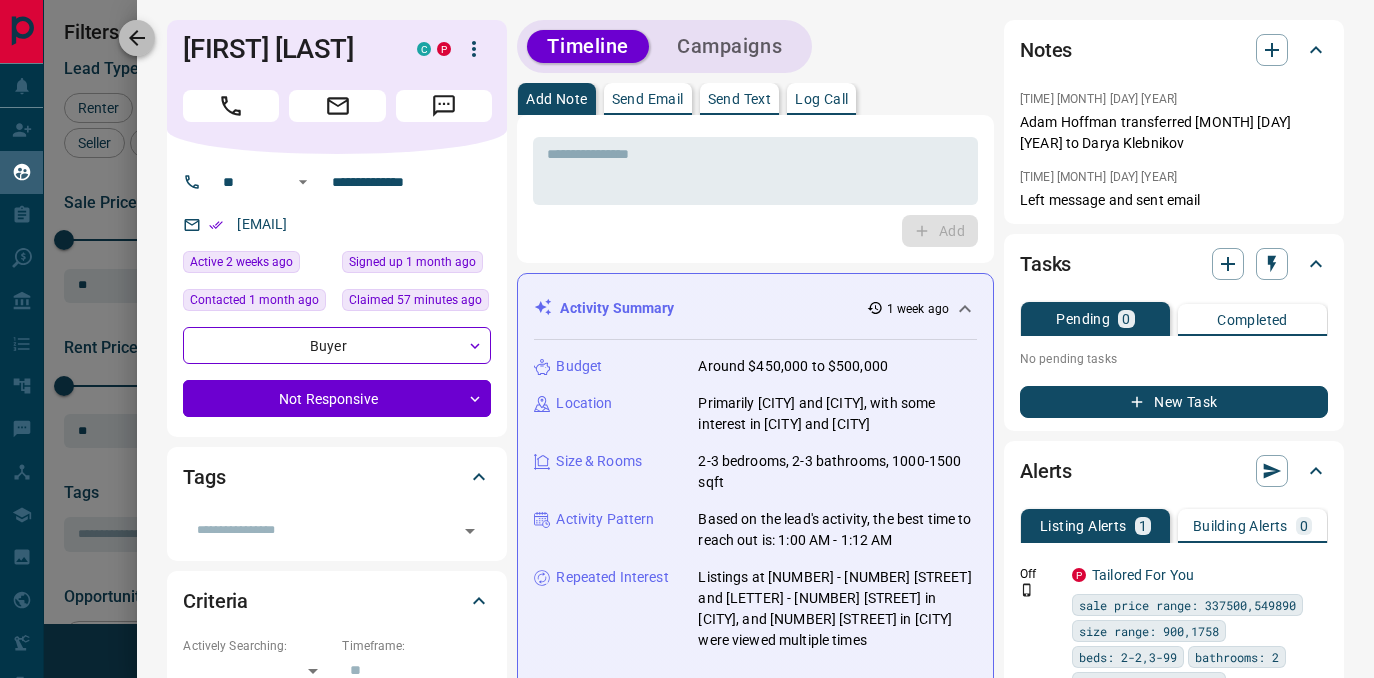 click 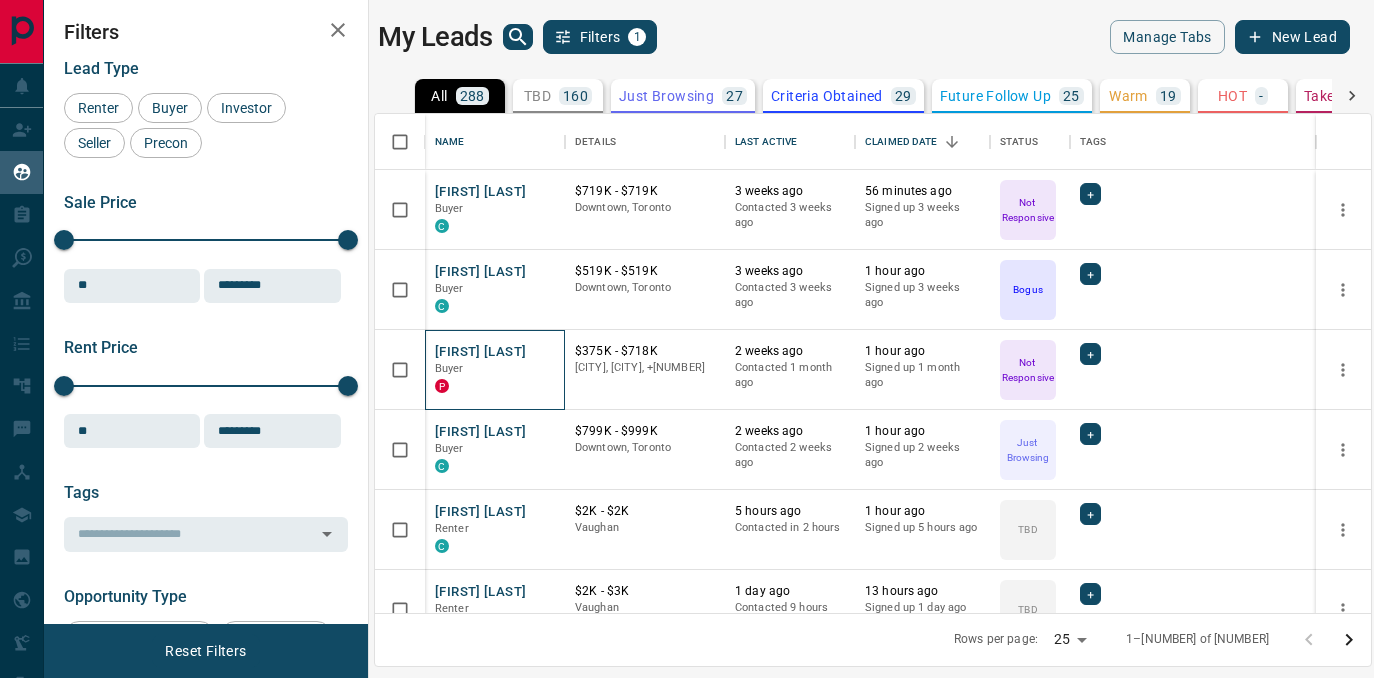 click on "[FIRST] [LAST] Buyer P" at bounding box center [495, 370] 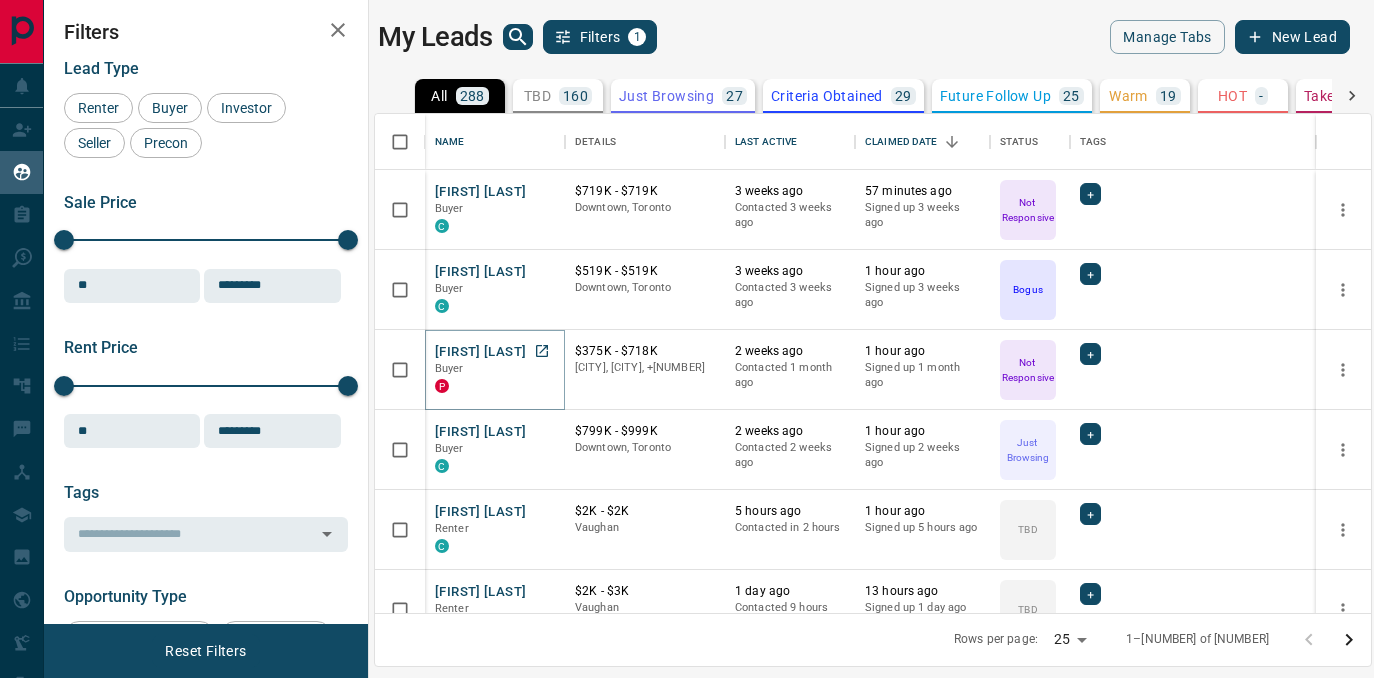 click on "[FIRST] [LAST]" at bounding box center (480, 352) 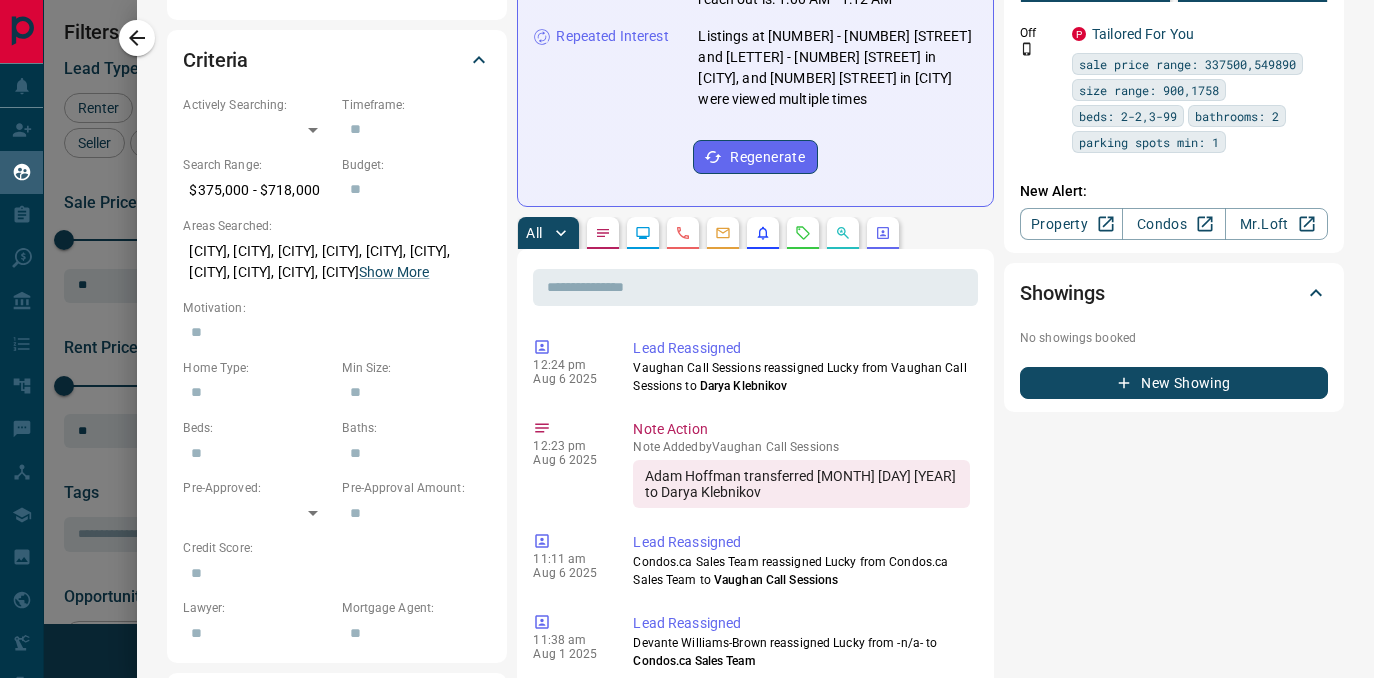 scroll, scrollTop: 540, scrollLeft: 0, axis: vertical 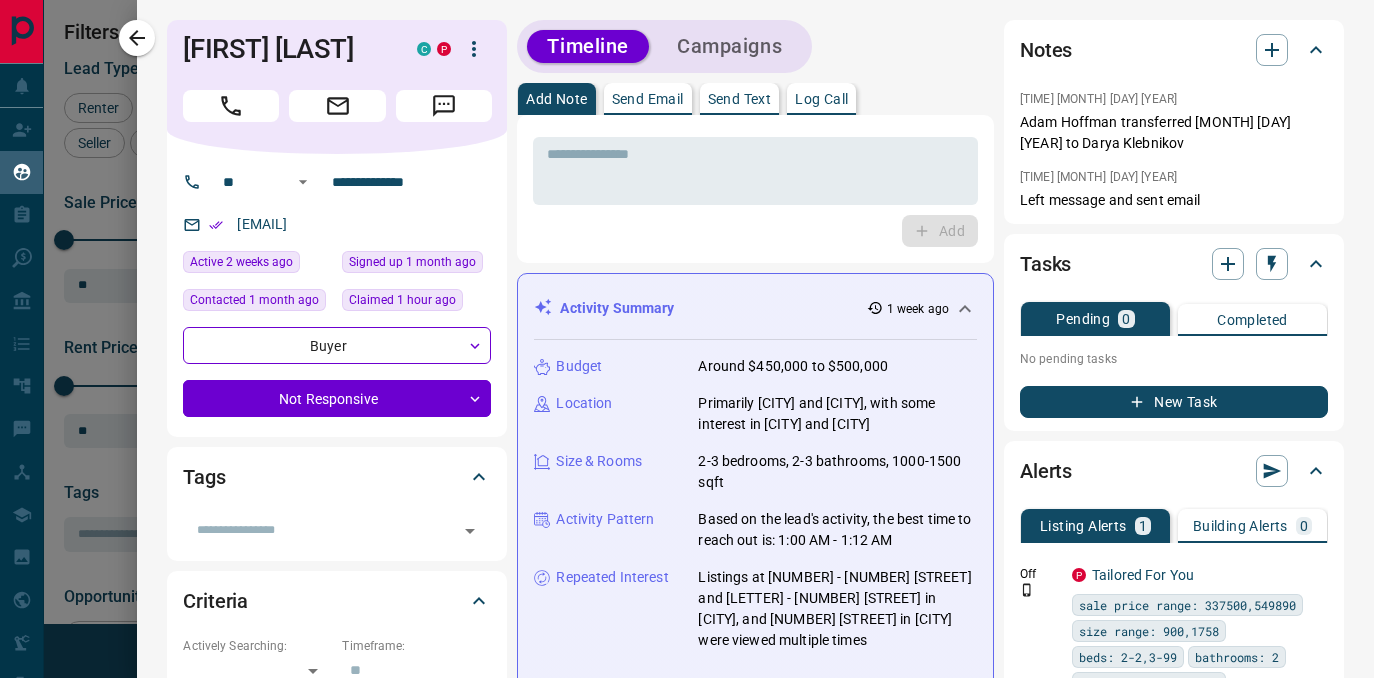 click on "Notes" at bounding box center [1174, 50] 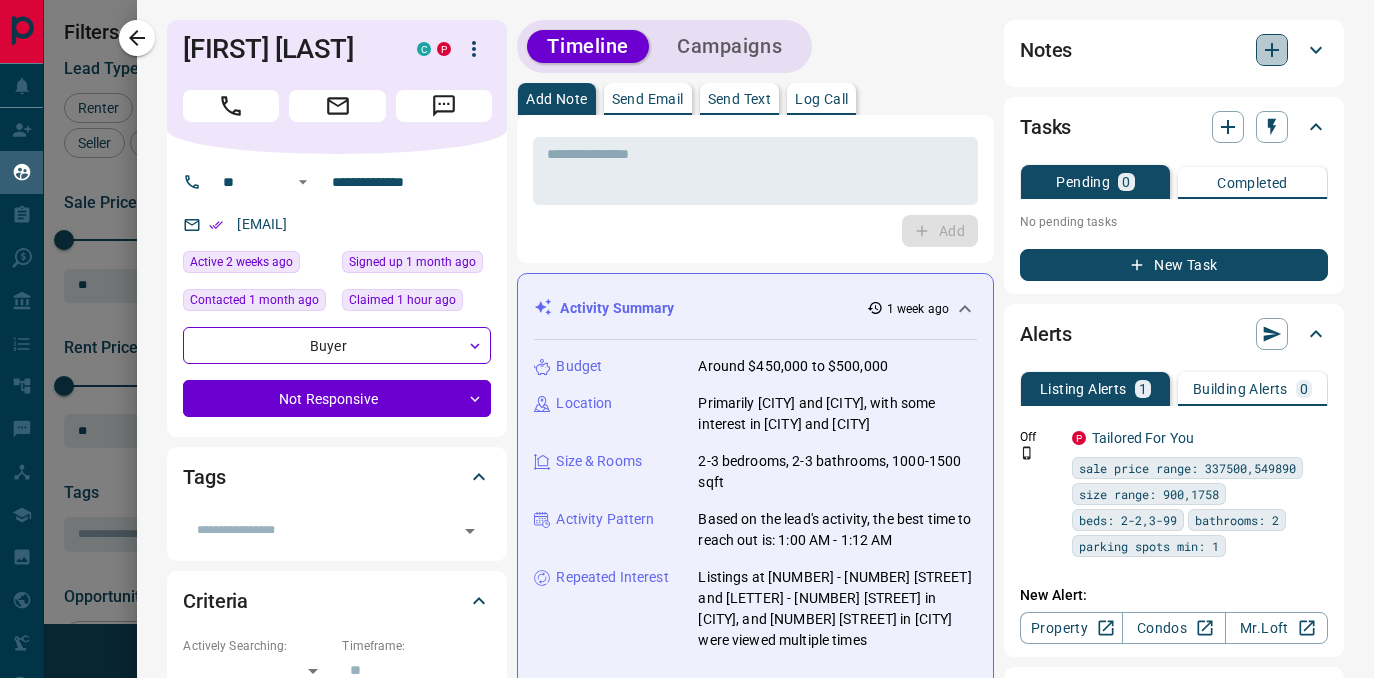 click 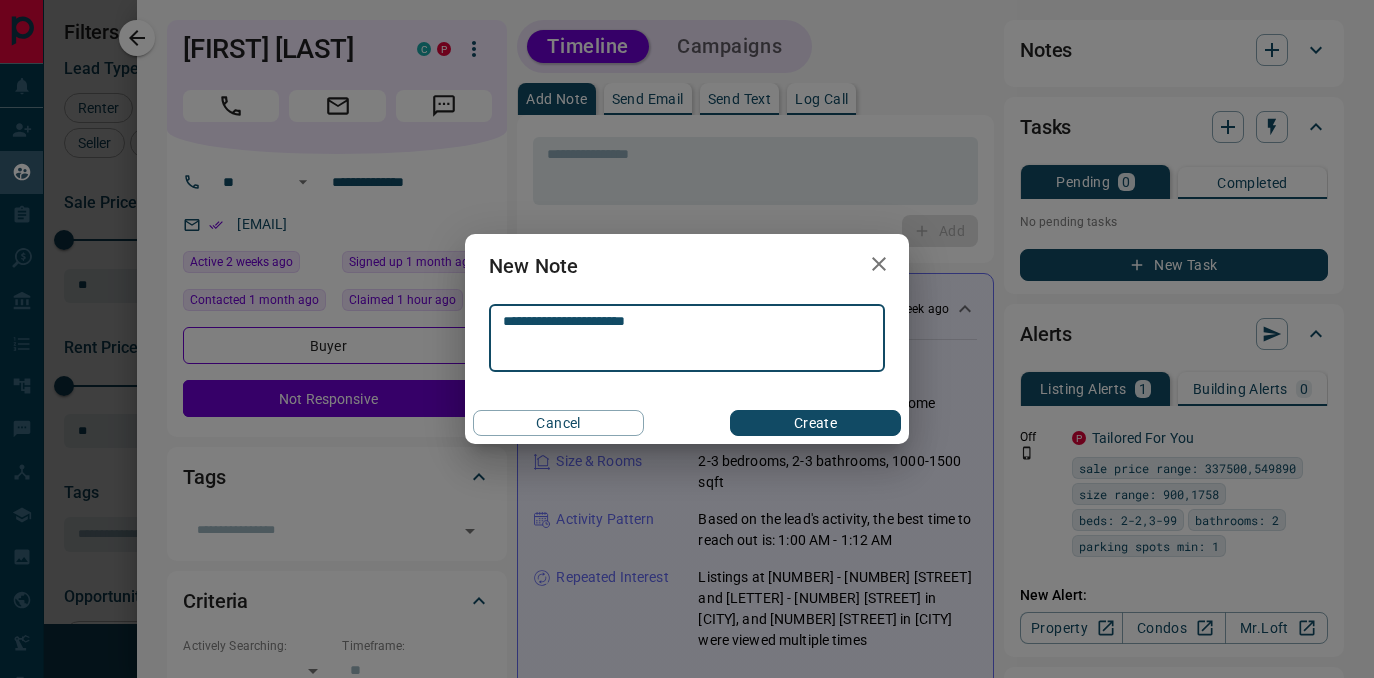 type on "**********" 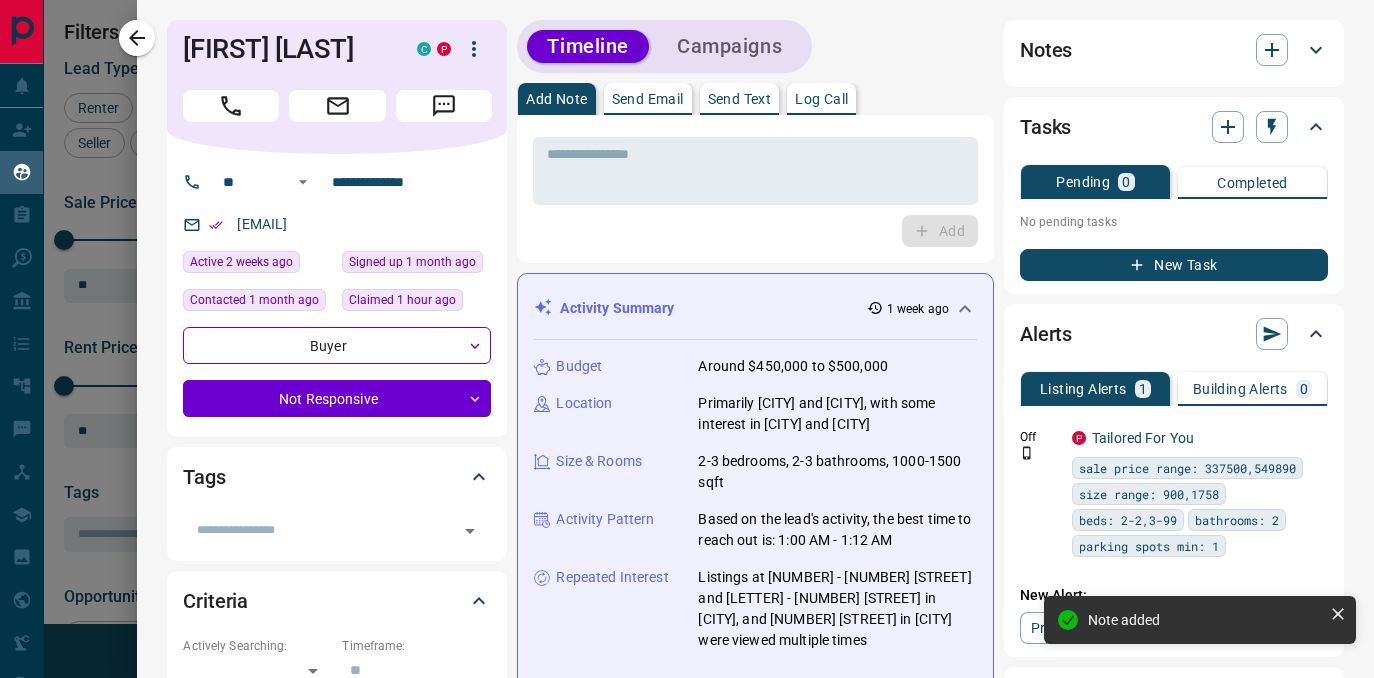 scroll, scrollTop: 612, scrollLeft: 0, axis: vertical 